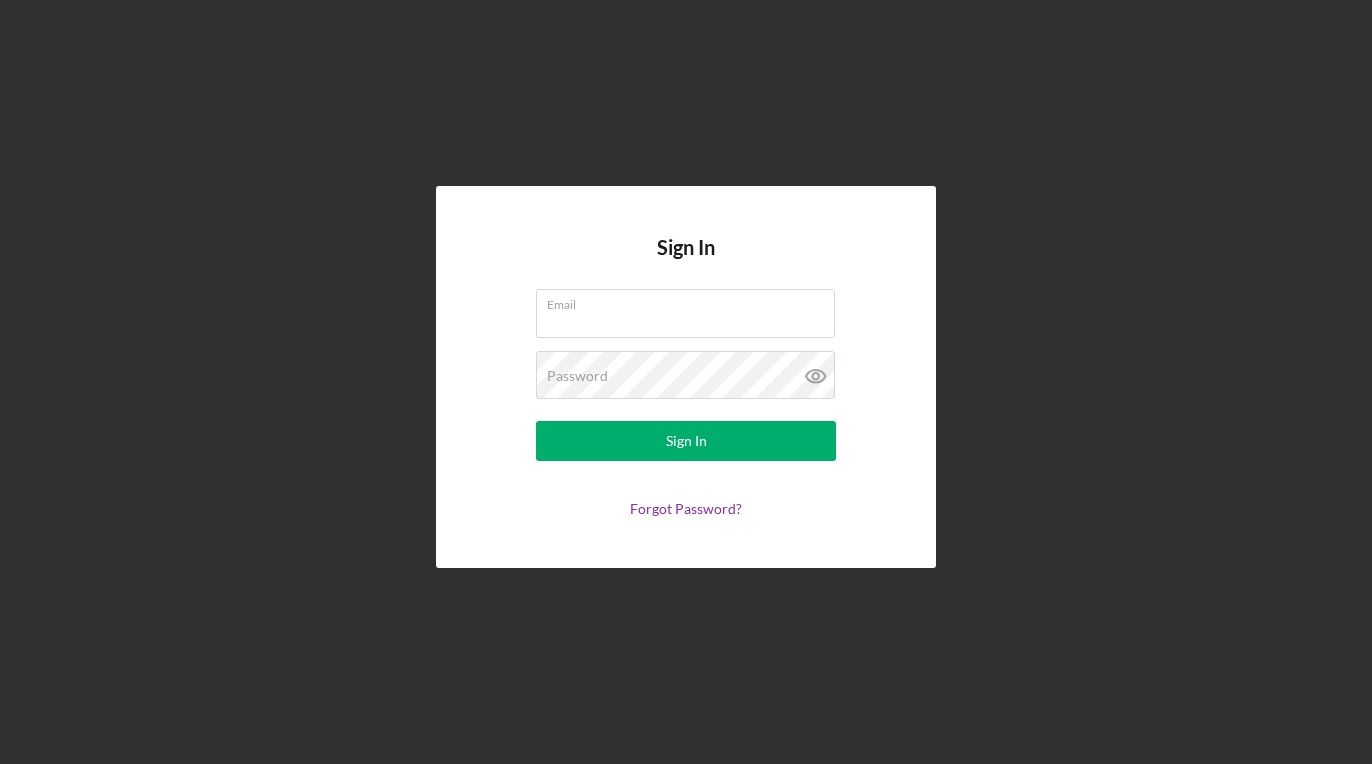 scroll, scrollTop: 0, scrollLeft: 0, axis: both 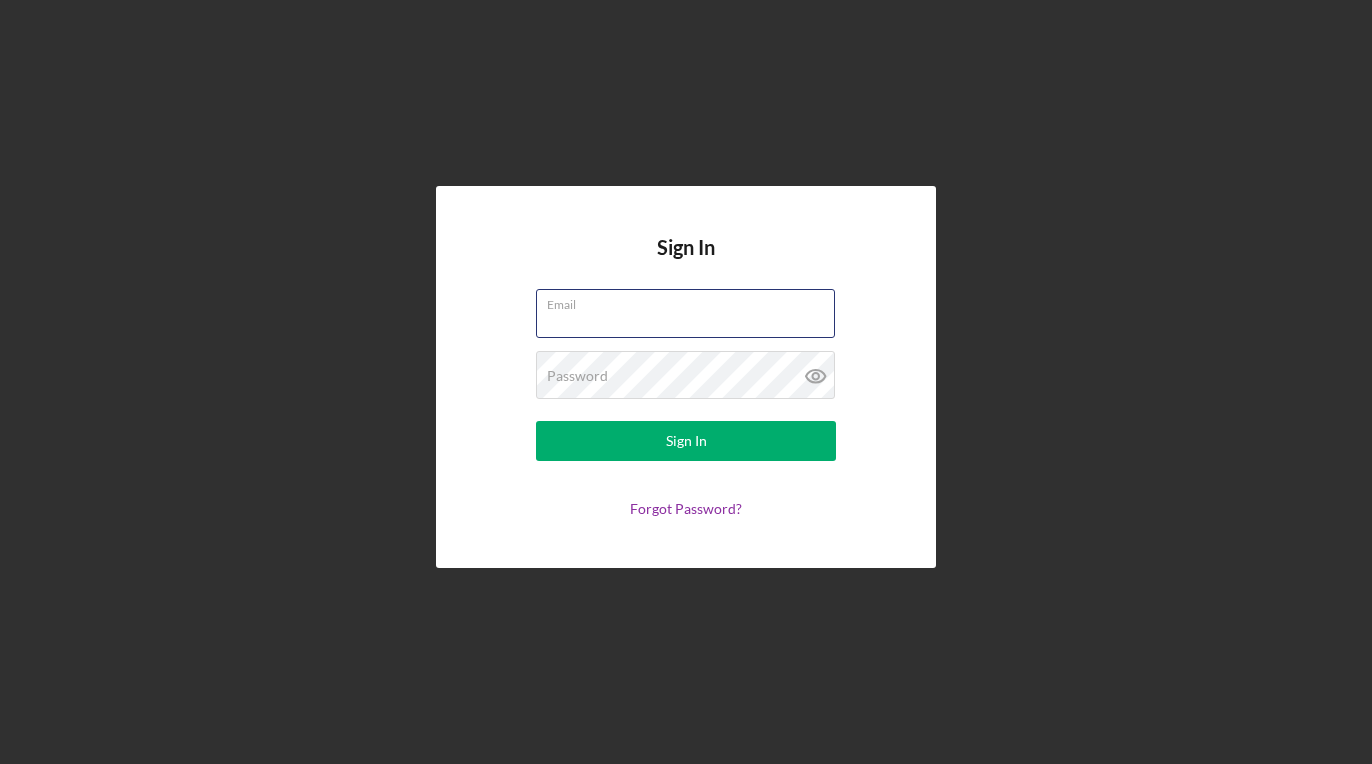 type on "[EMAIL]" 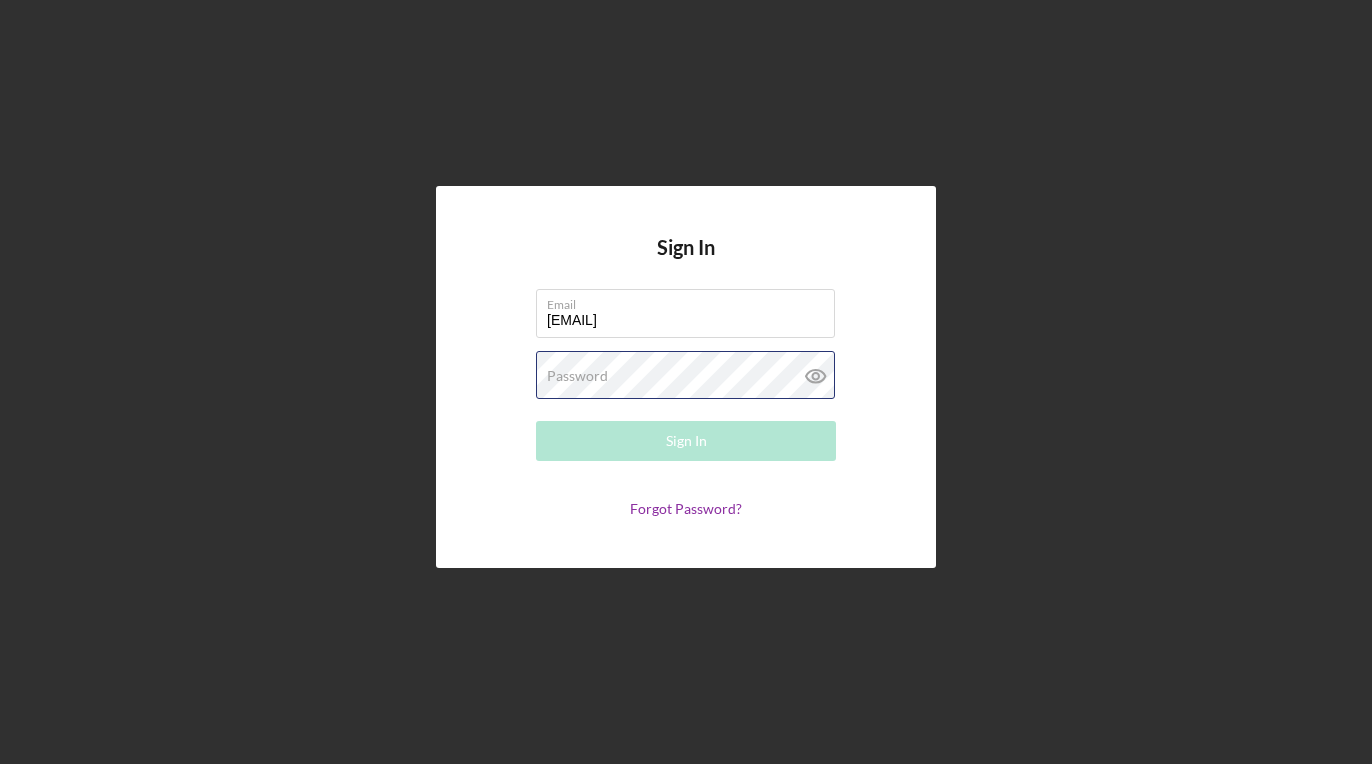 click on "Sign In" at bounding box center (686, 441) 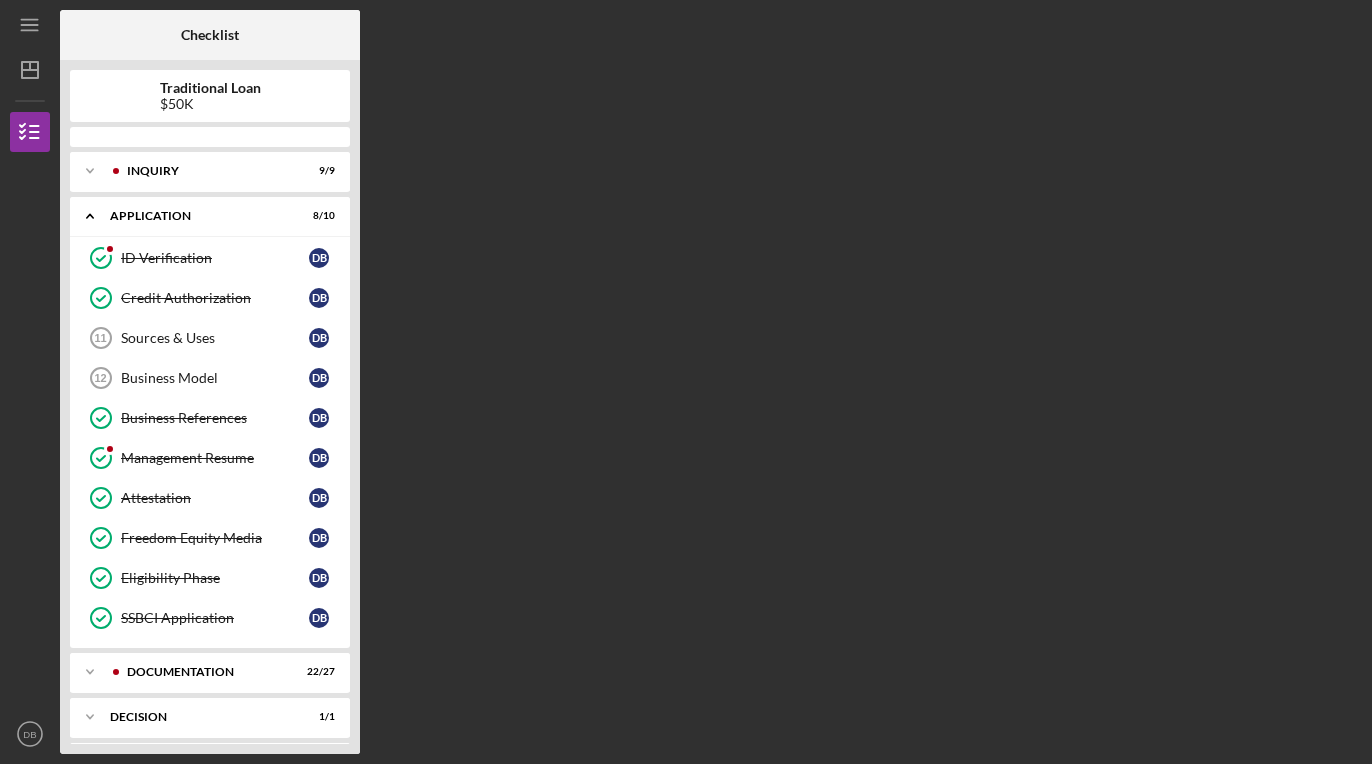scroll, scrollTop: 436, scrollLeft: 0, axis: vertical 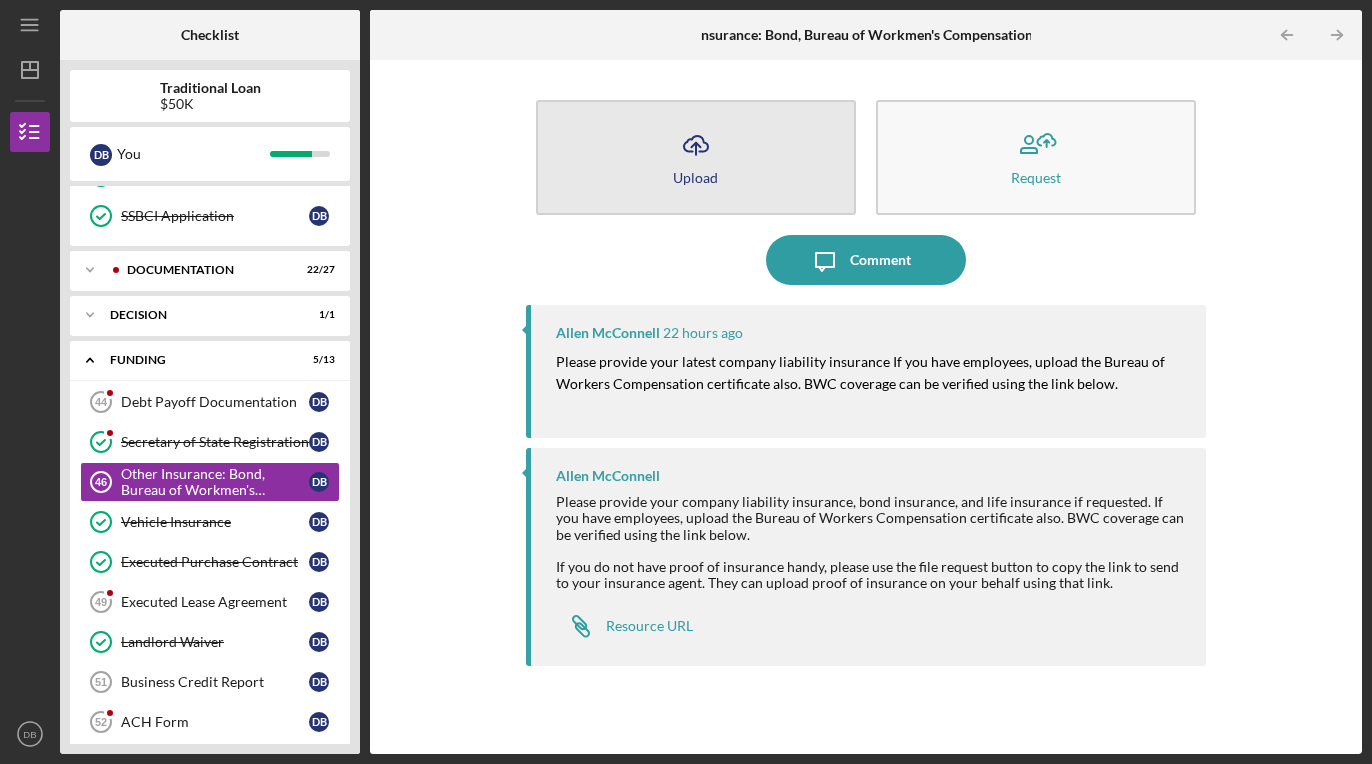 click on "Icon/Upload" 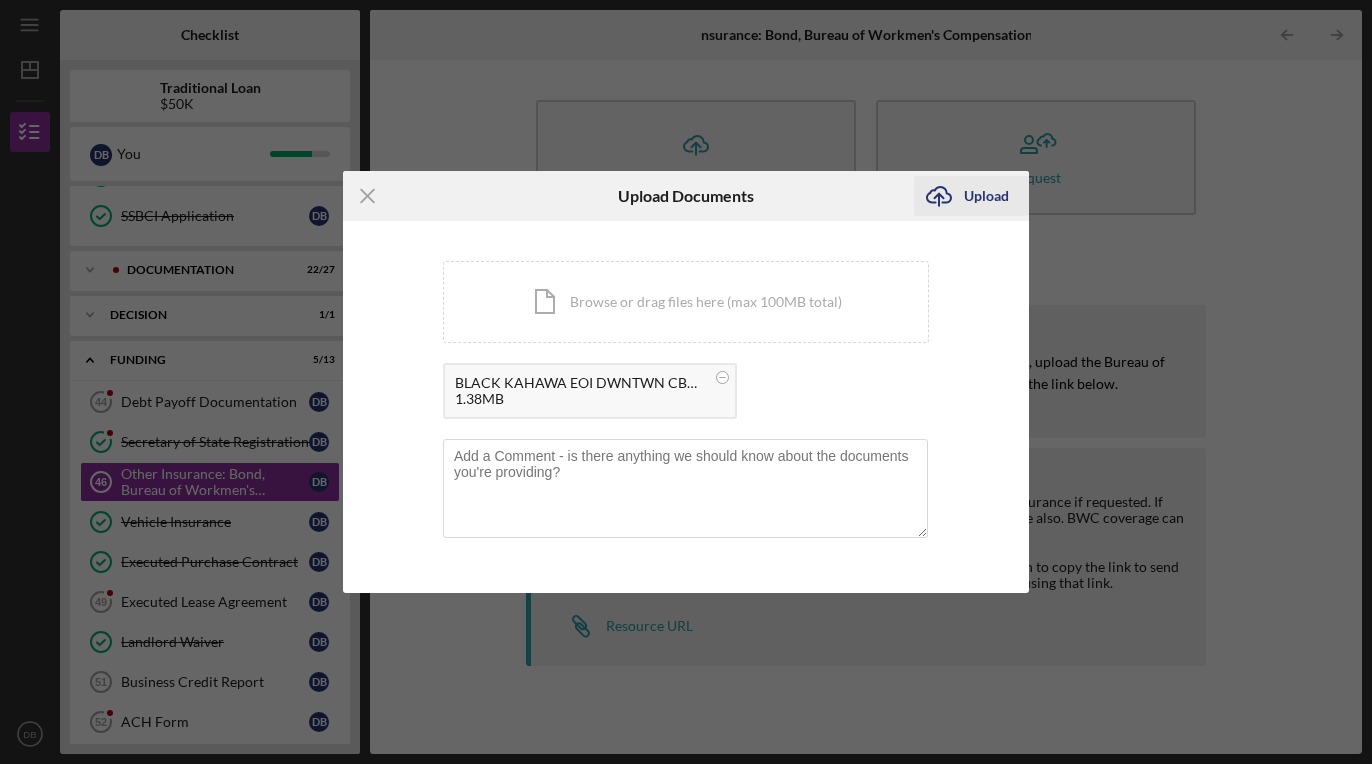 click on "Upload" at bounding box center [986, 196] 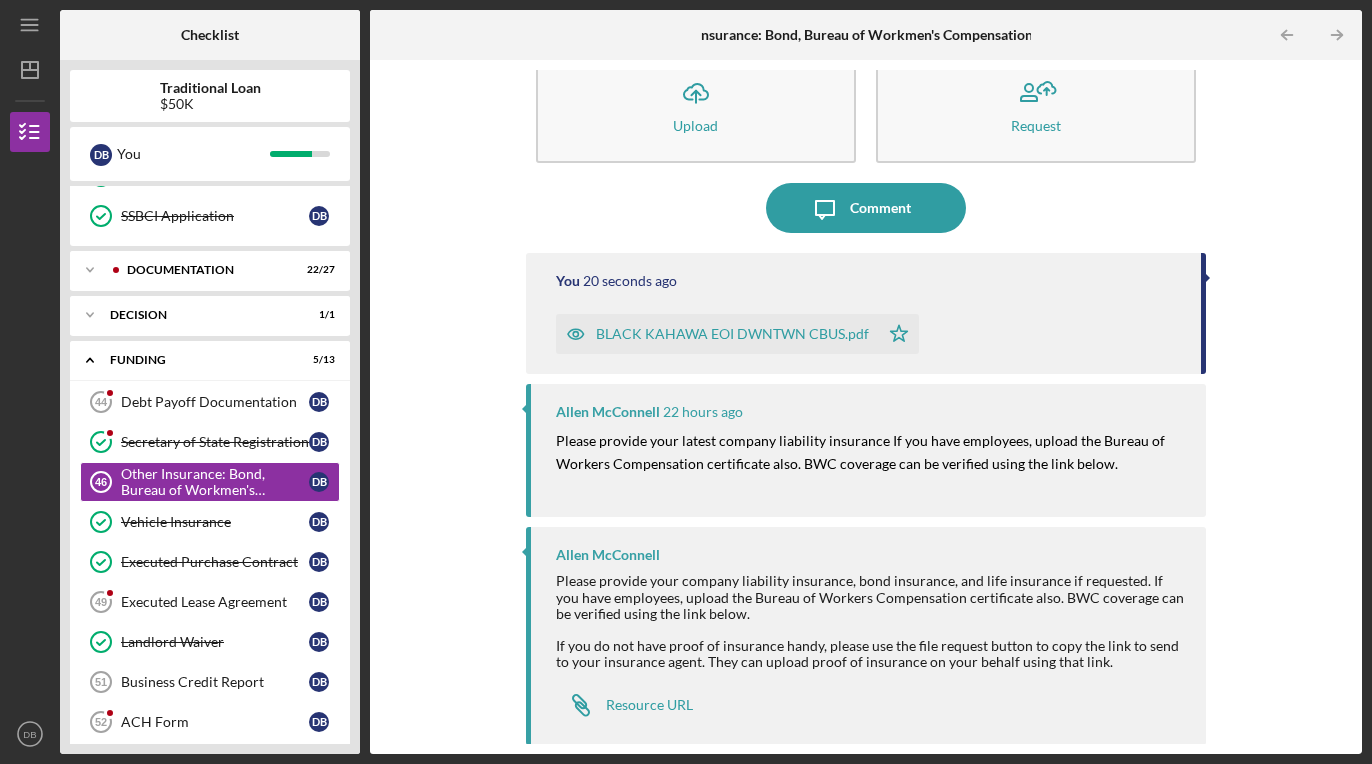 scroll, scrollTop: 51, scrollLeft: 0, axis: vertical 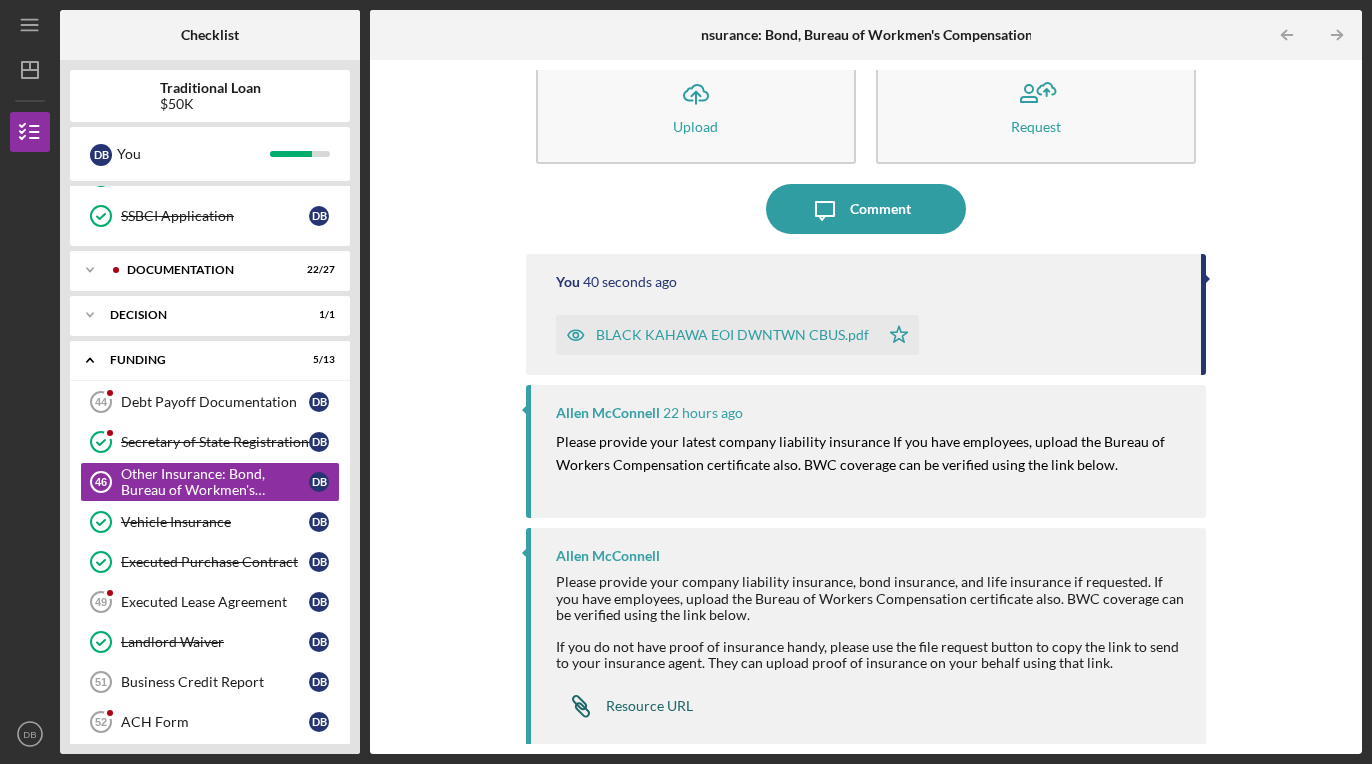 click on "Resource URL" at bounding box center [649, 706] 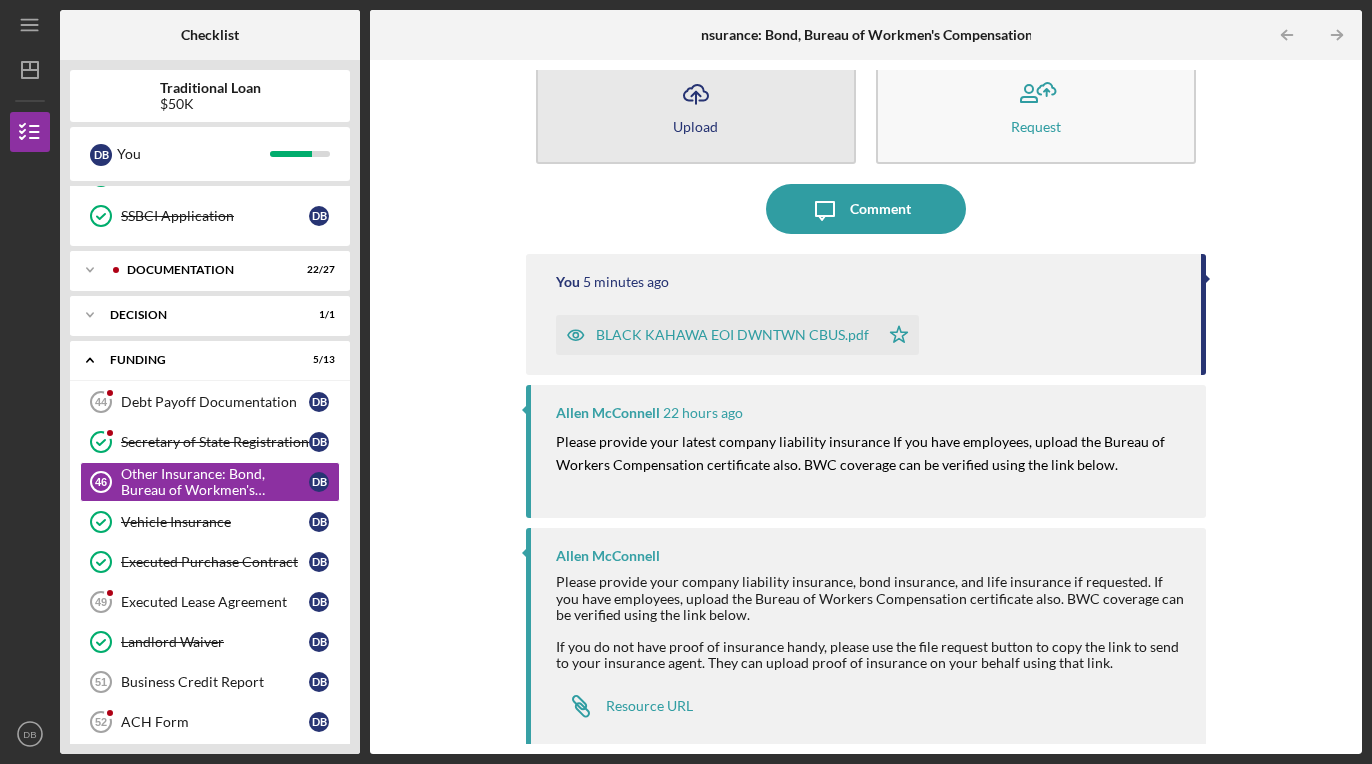 click on "Icon/Upload" 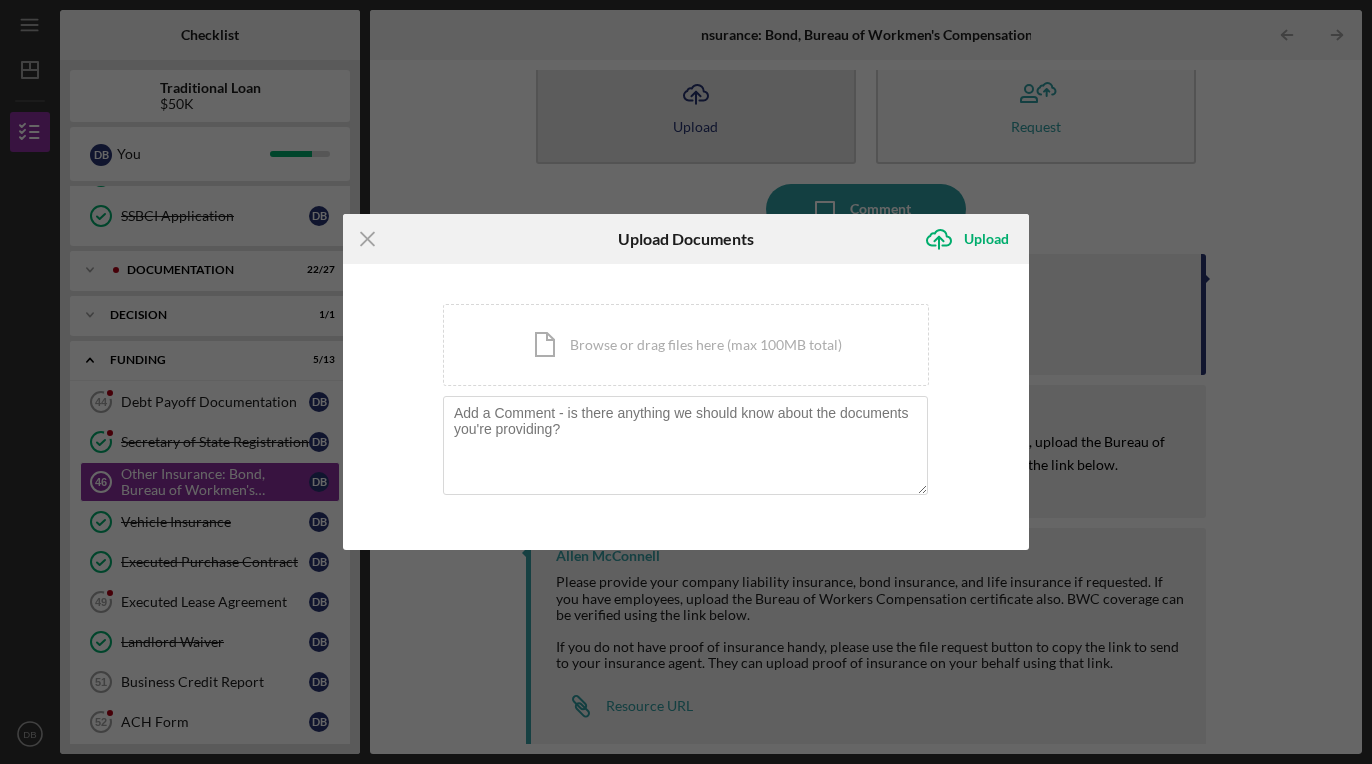 scroll, scrollTop: 0, scrollLeft: 0, axis: both 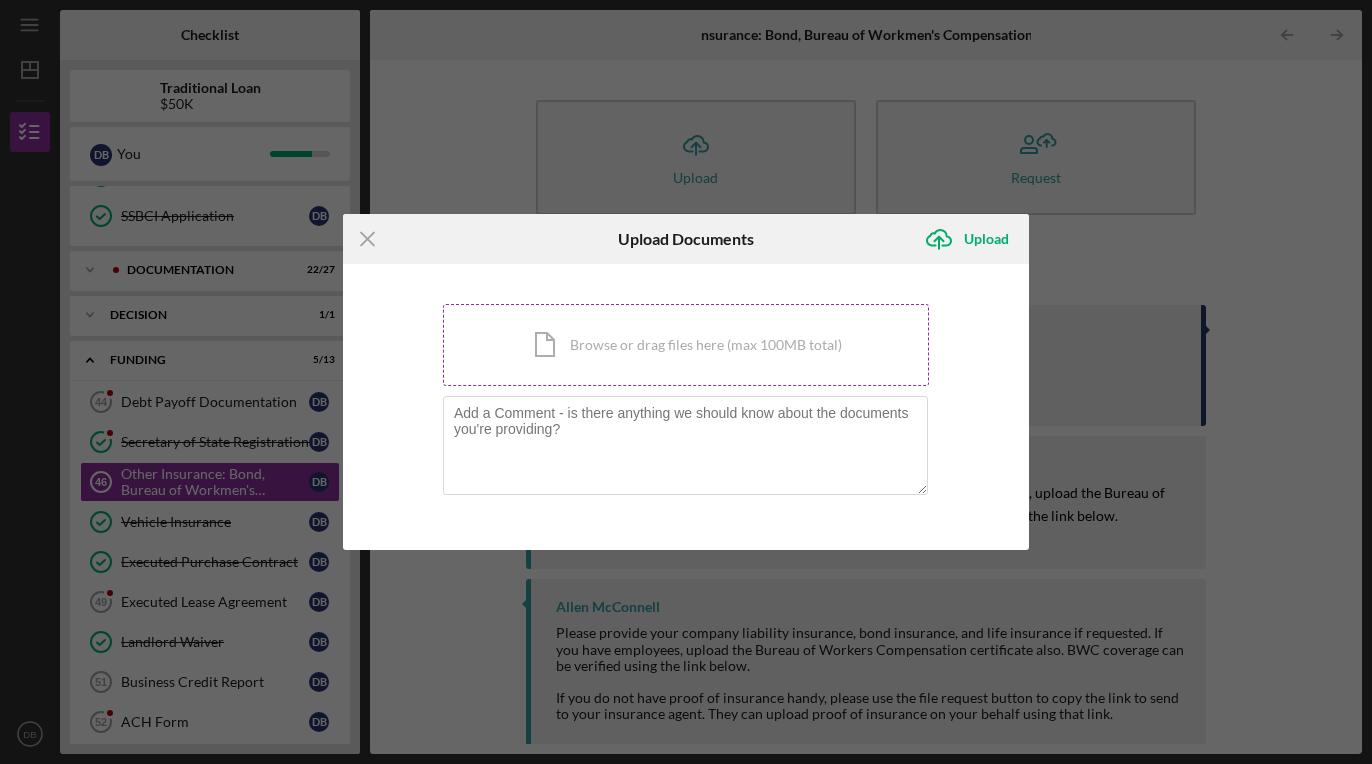 click on "Icon/Document Browse or drag files here (max 100MB total) Tap to choose files or take a photo" at bounding box center [686, 345] 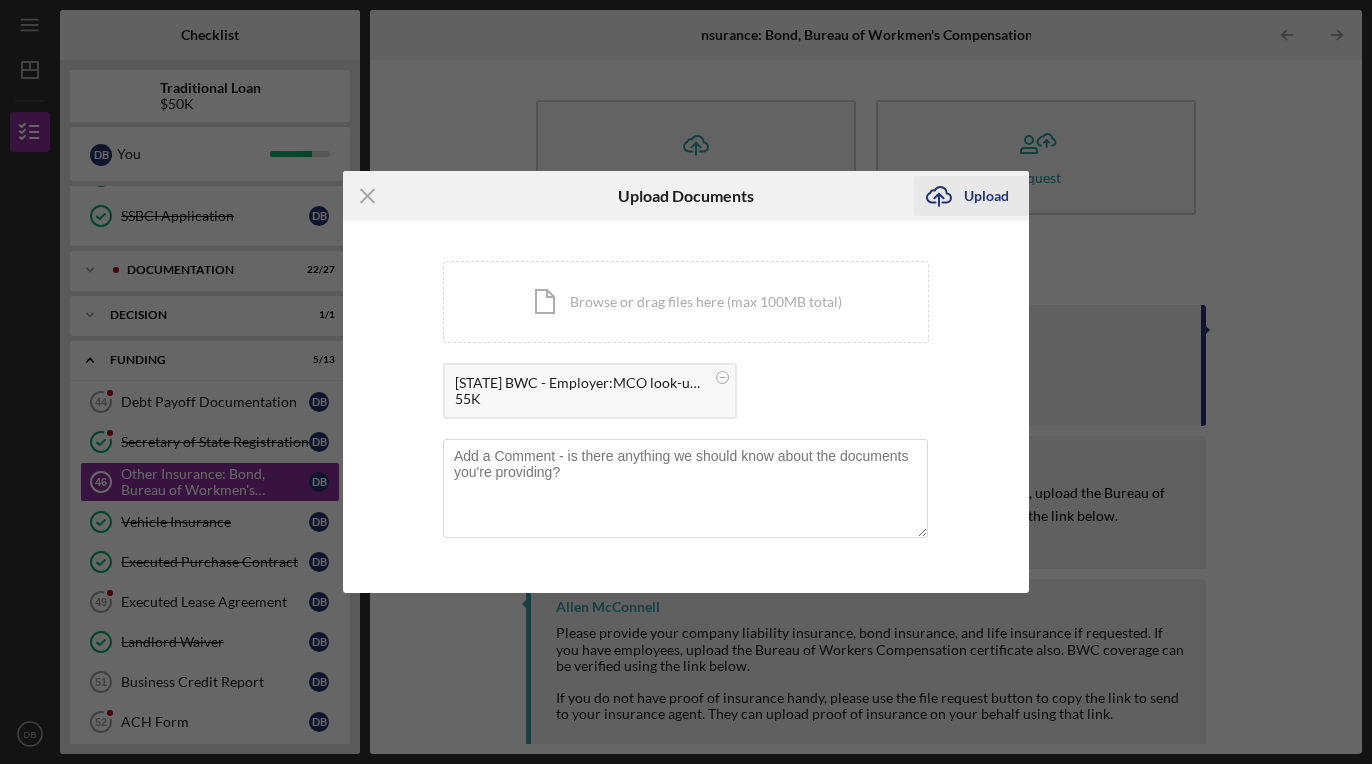 click on "Upload" at bounding box center (986, 196) 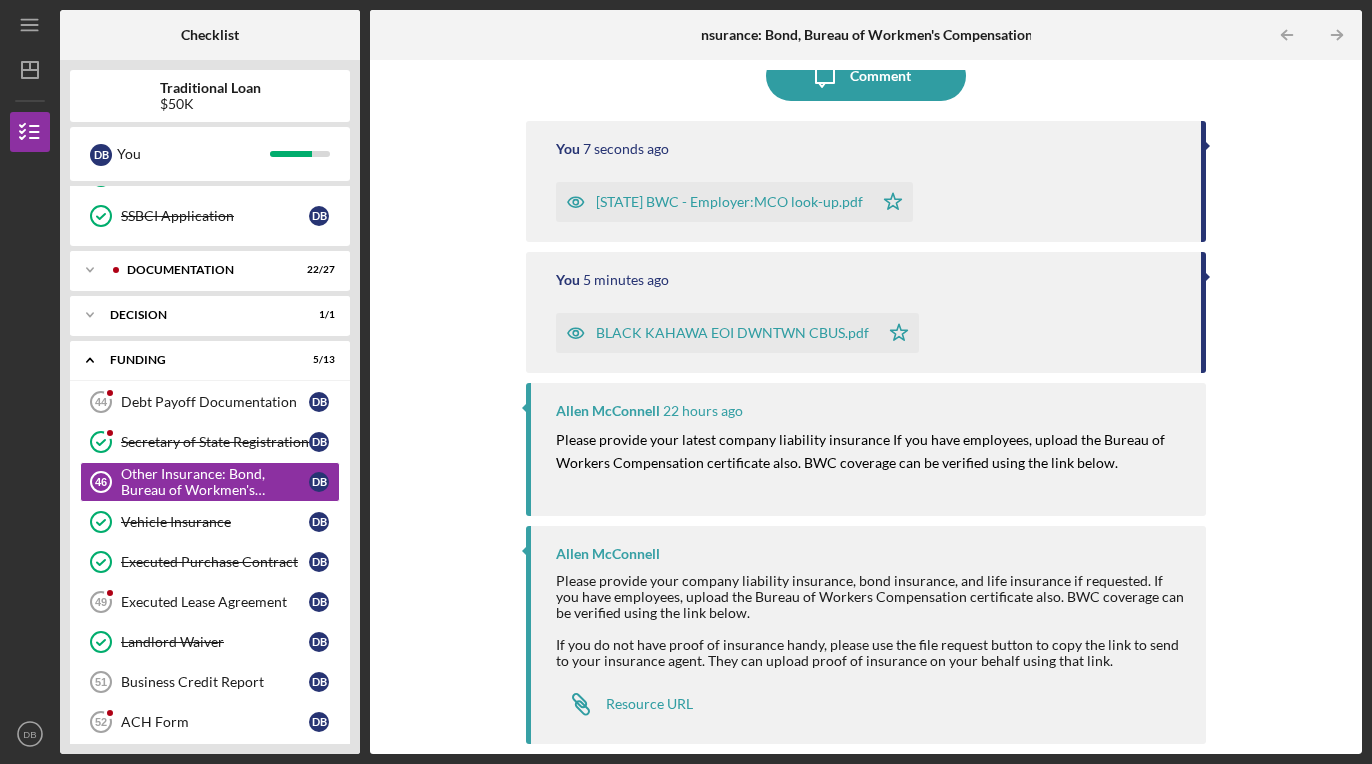 scroll, scrollTop: 182, scrollLeft: 0, axis: vertical 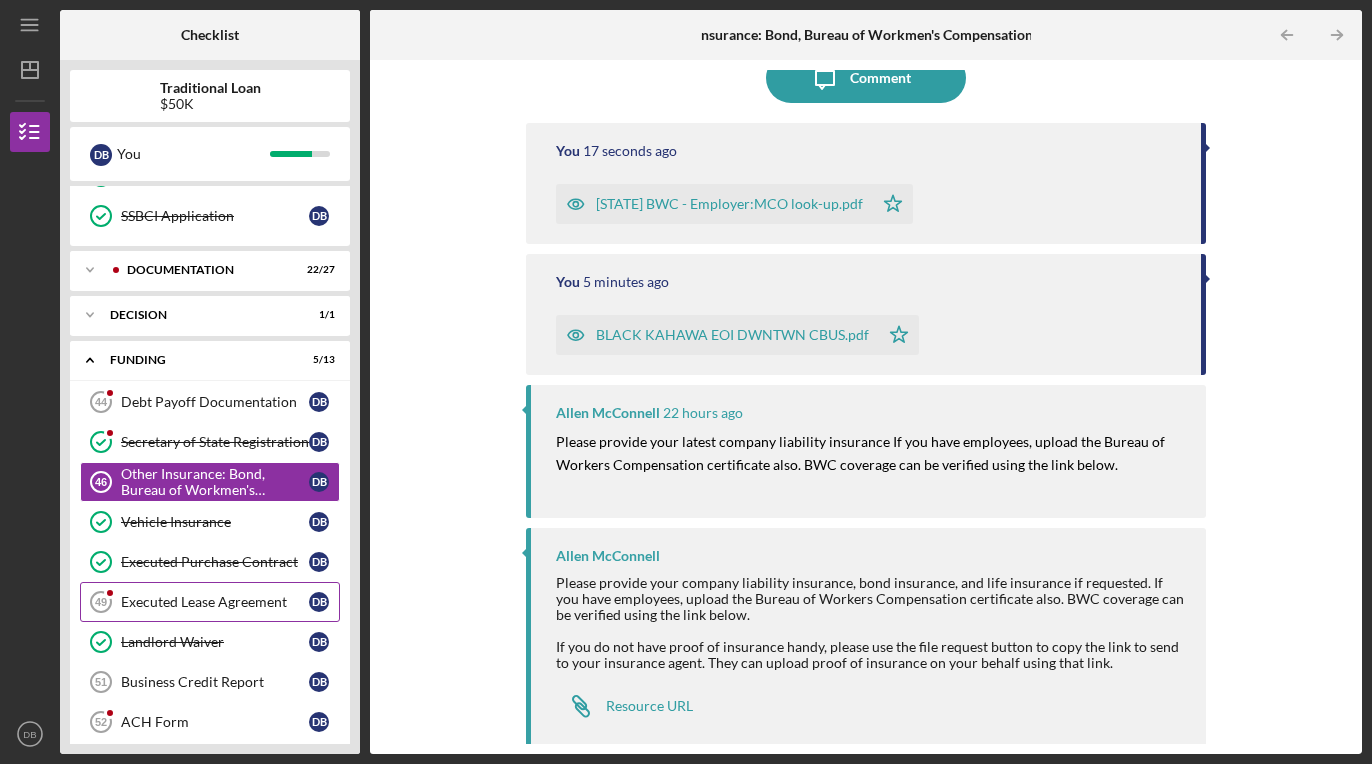 click on "Executed Lease Agreement 49 Executed Lease Agreement D B" at bounding box center (210, 602) 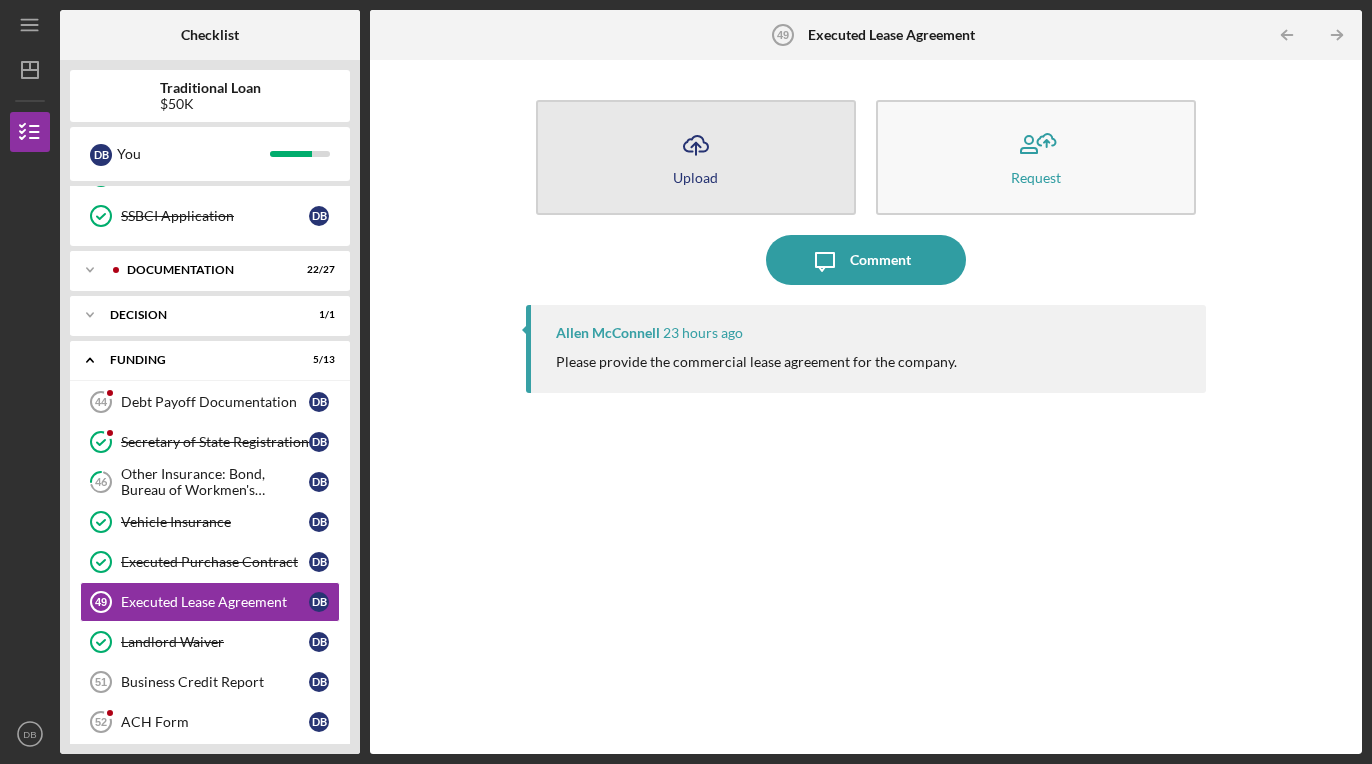 click on "Icon/Upload Upload" at bounding box center (696, 157) 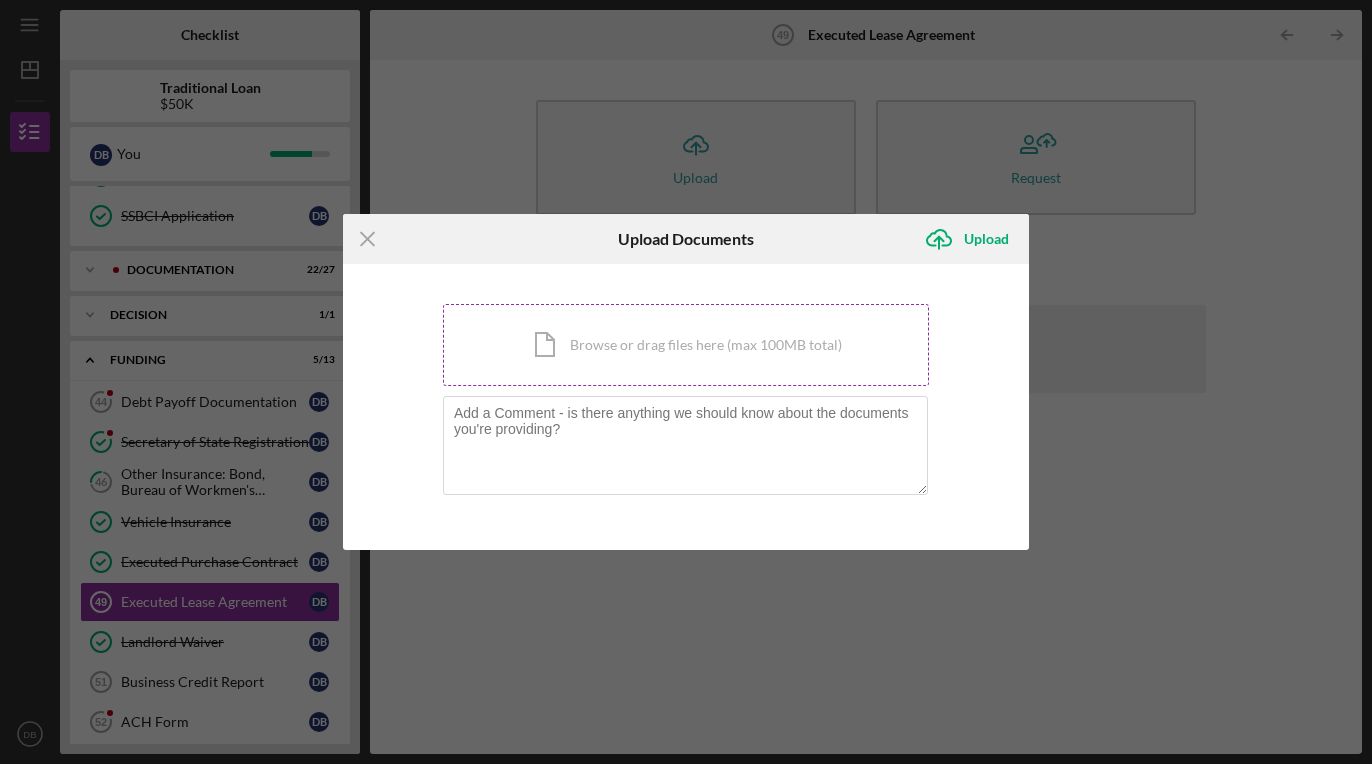 click on "Icon/Document Browse or drag files here (max 100MB total) Tap to choose files or take a photo" at bounding box center [686, 345] 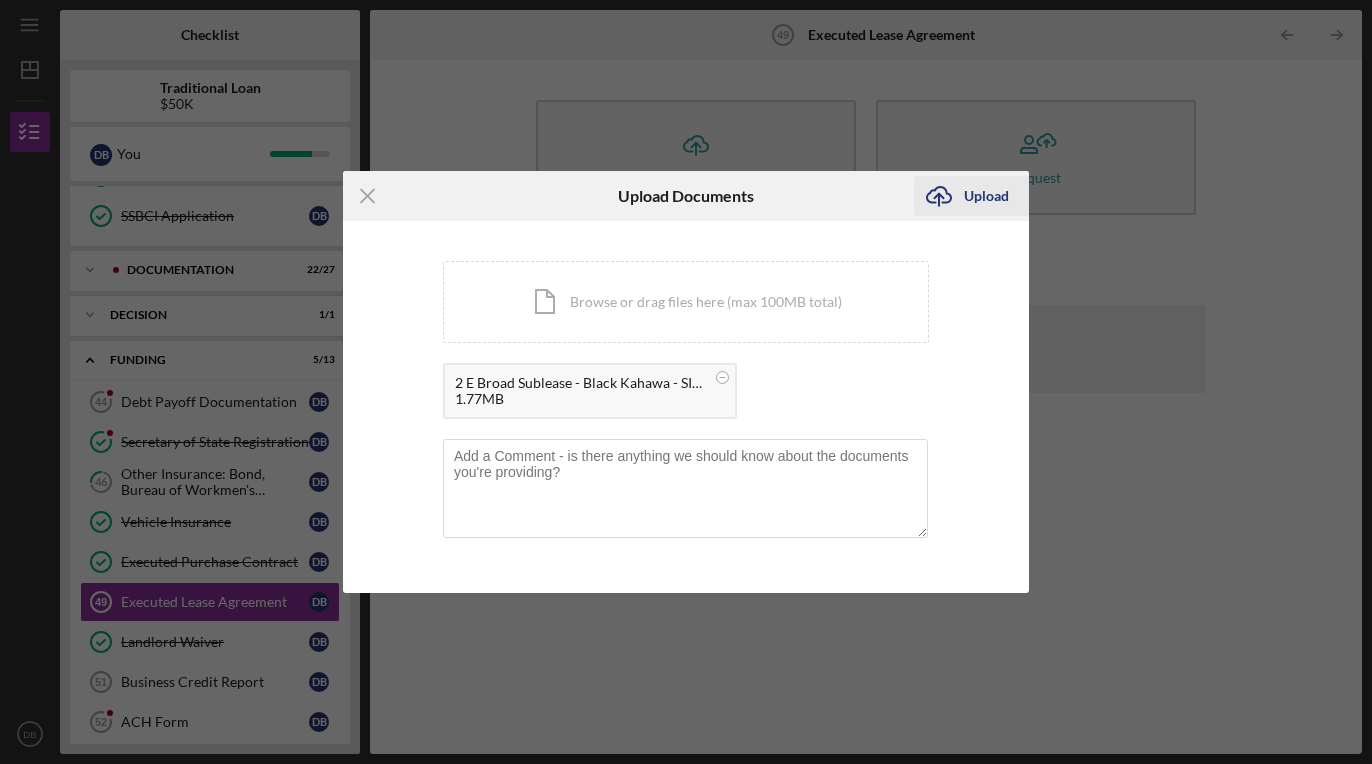 click on "Upload" at bounding box center (986, 196) 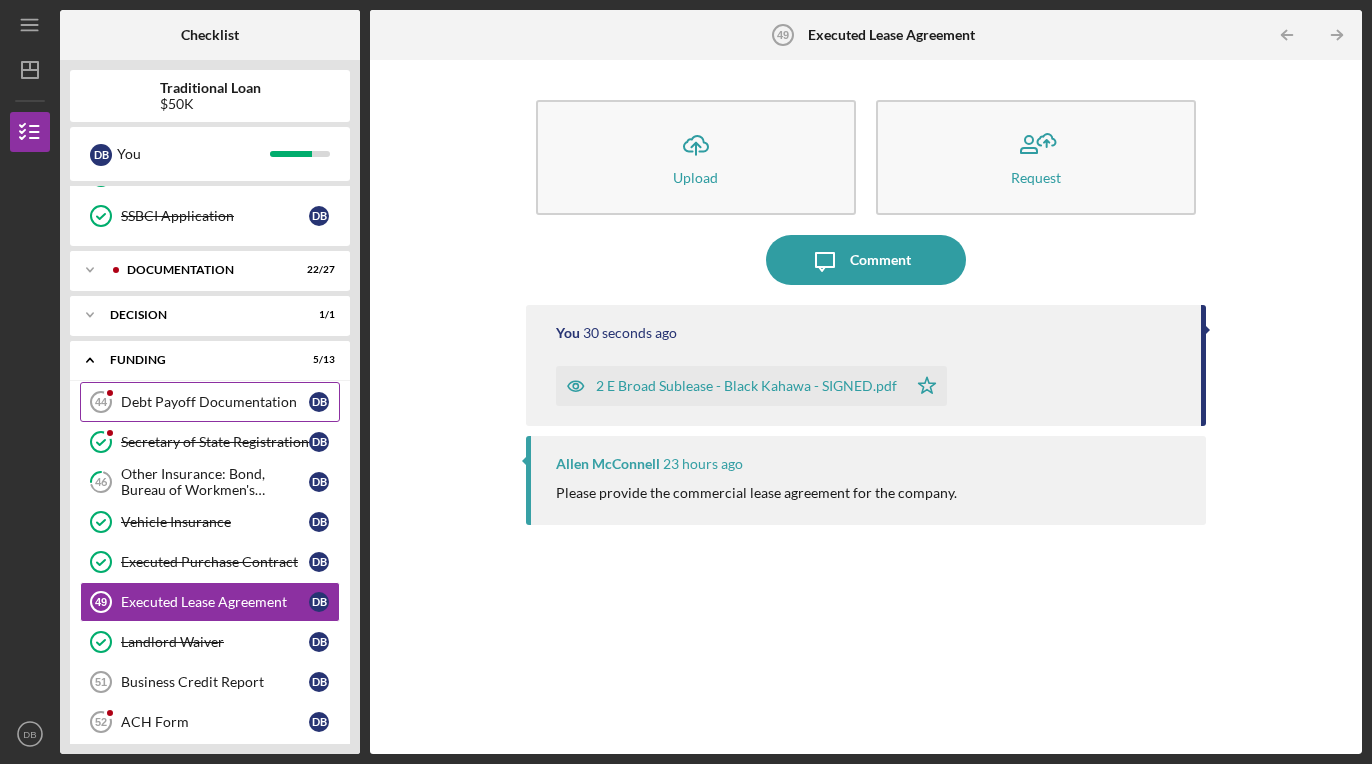 click on "Debt Payoff Documentation 44 Debt Payoff Documentation D B" at bounding box center (210, 402) 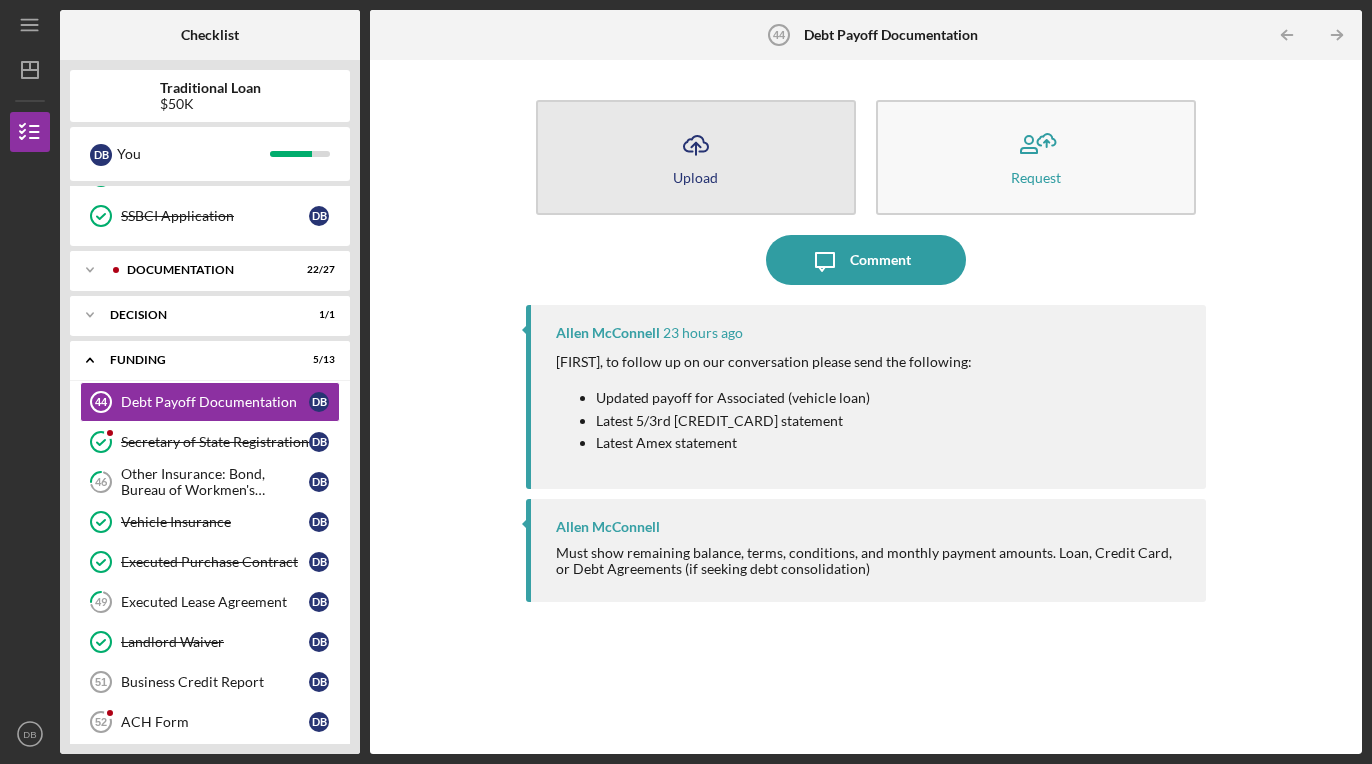 click on "Icon/Upload" 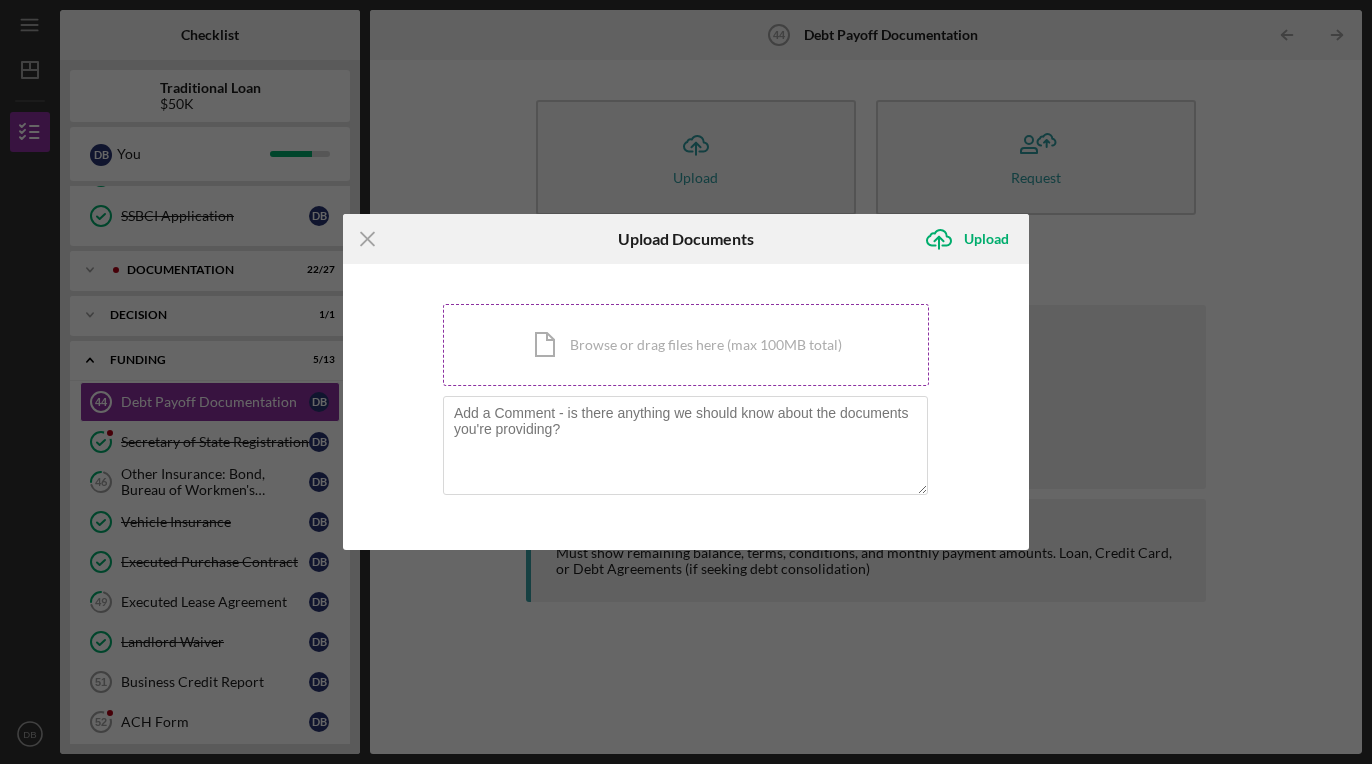 click on "Icon/Document Browse or drag files here (max 100MB total) Tap to choose files or take a photo" at bounding box center [686, 345] 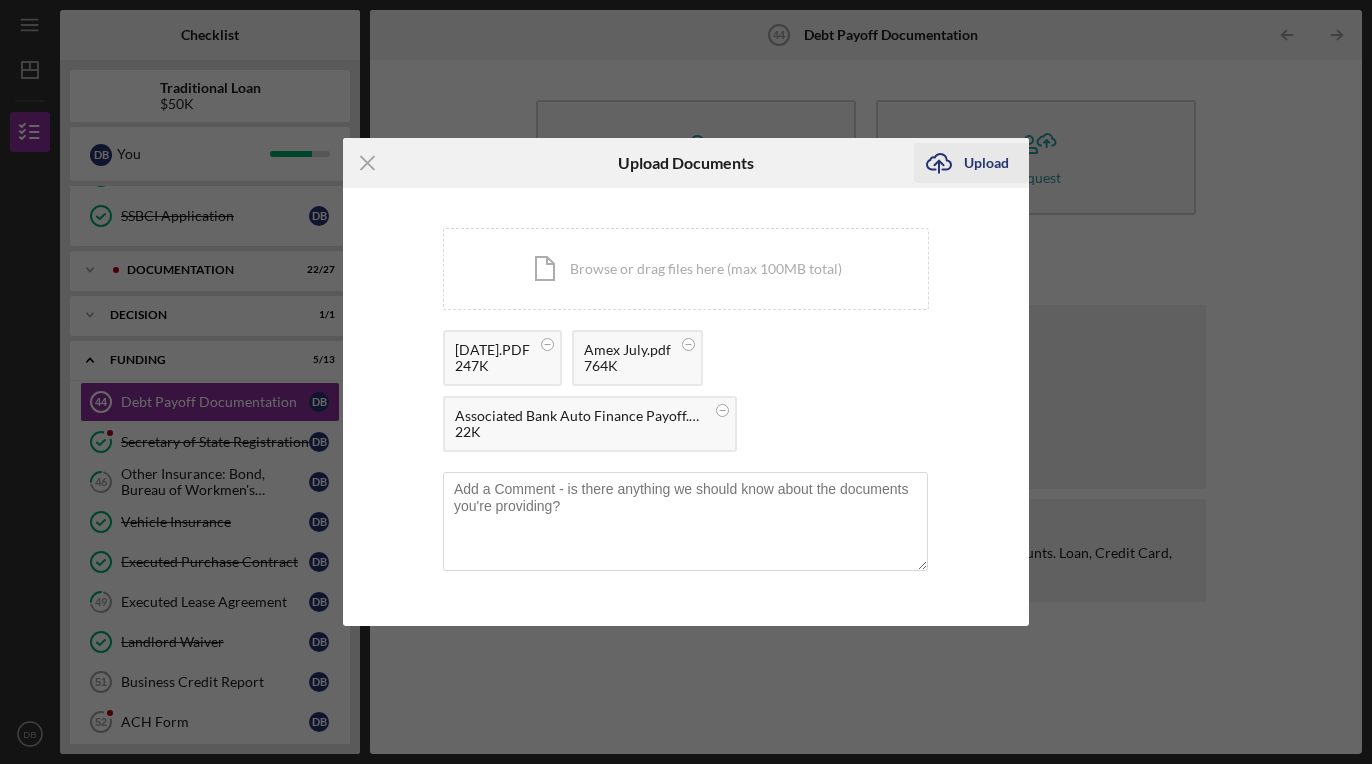 click on "Upload" at bounding box center [986, 163] 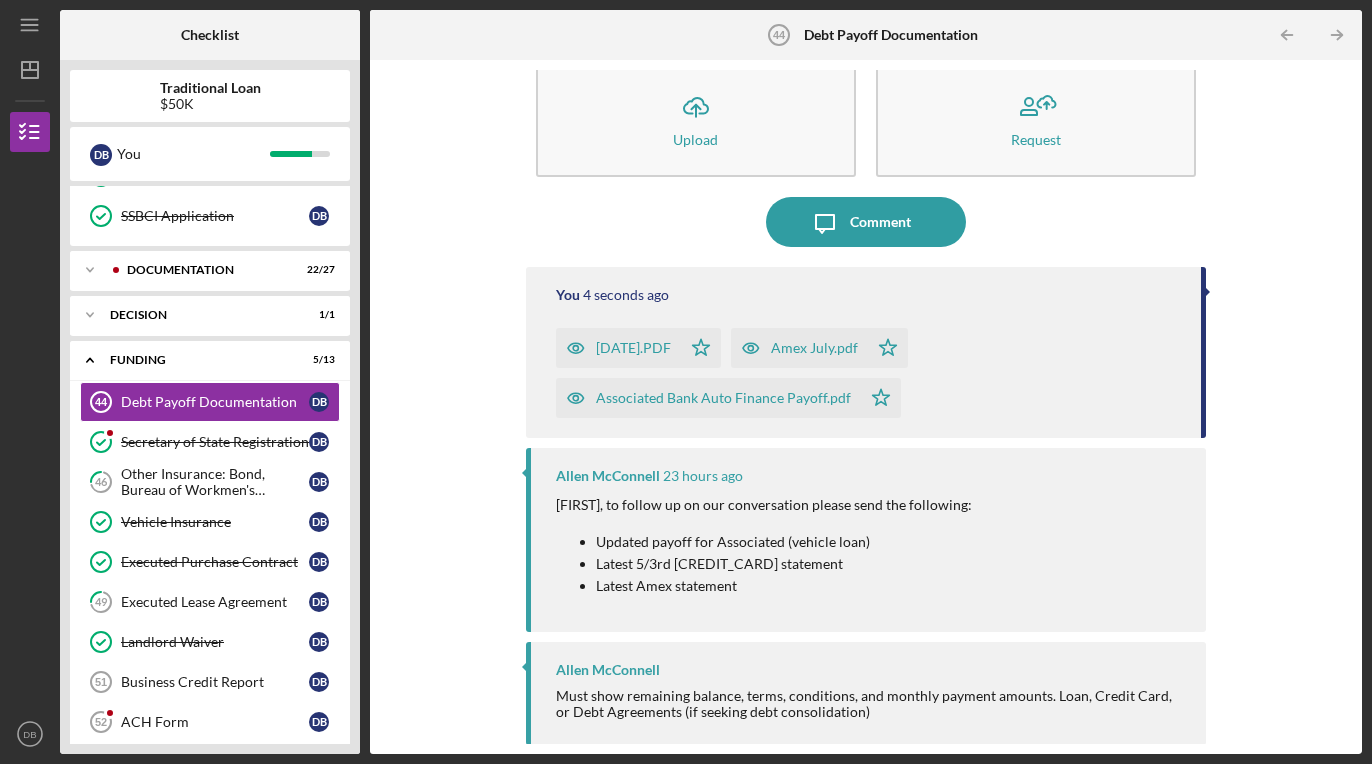 scroll, scrollTop: 37, scrollLeft: 0, axis: vertical 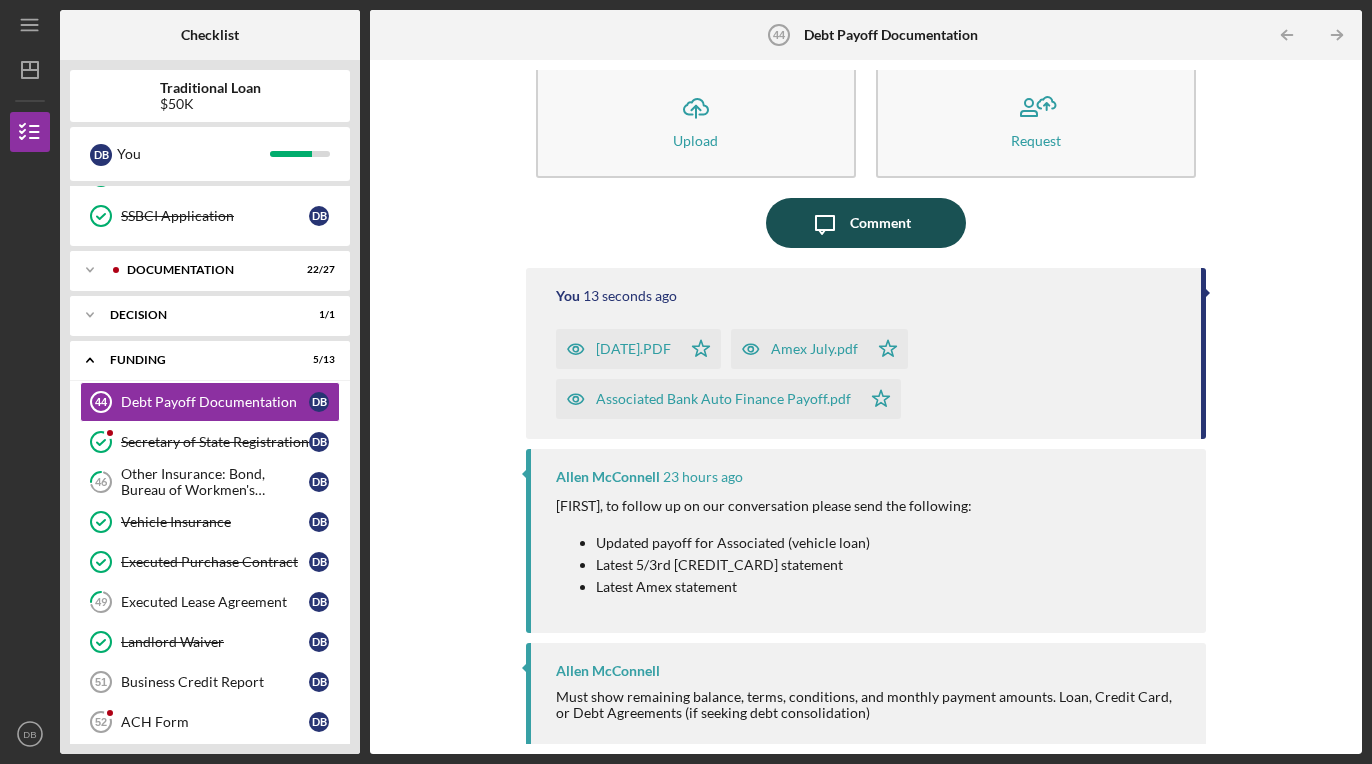 click on "Comment" at bounding box center [880, 223] 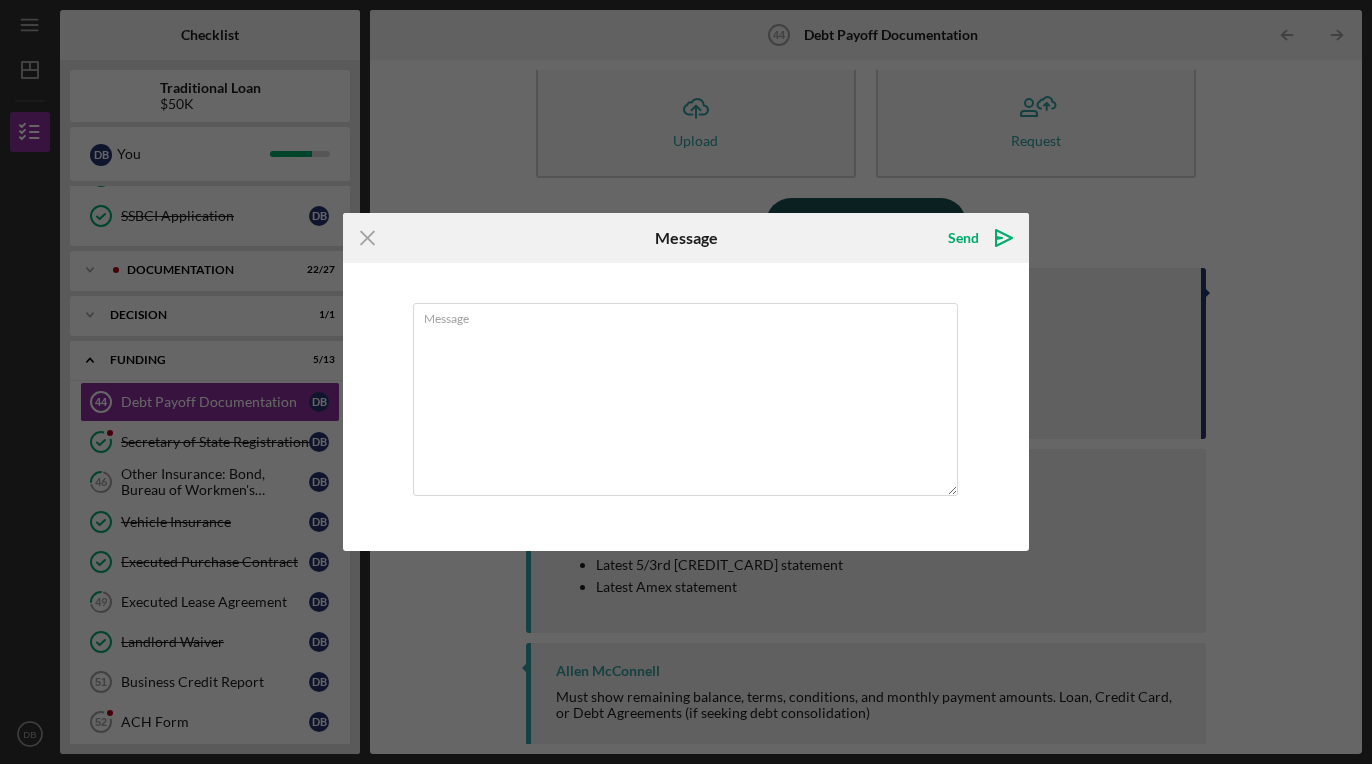scroll, scrollTop: 0, scrollLeft: 0, axis: both 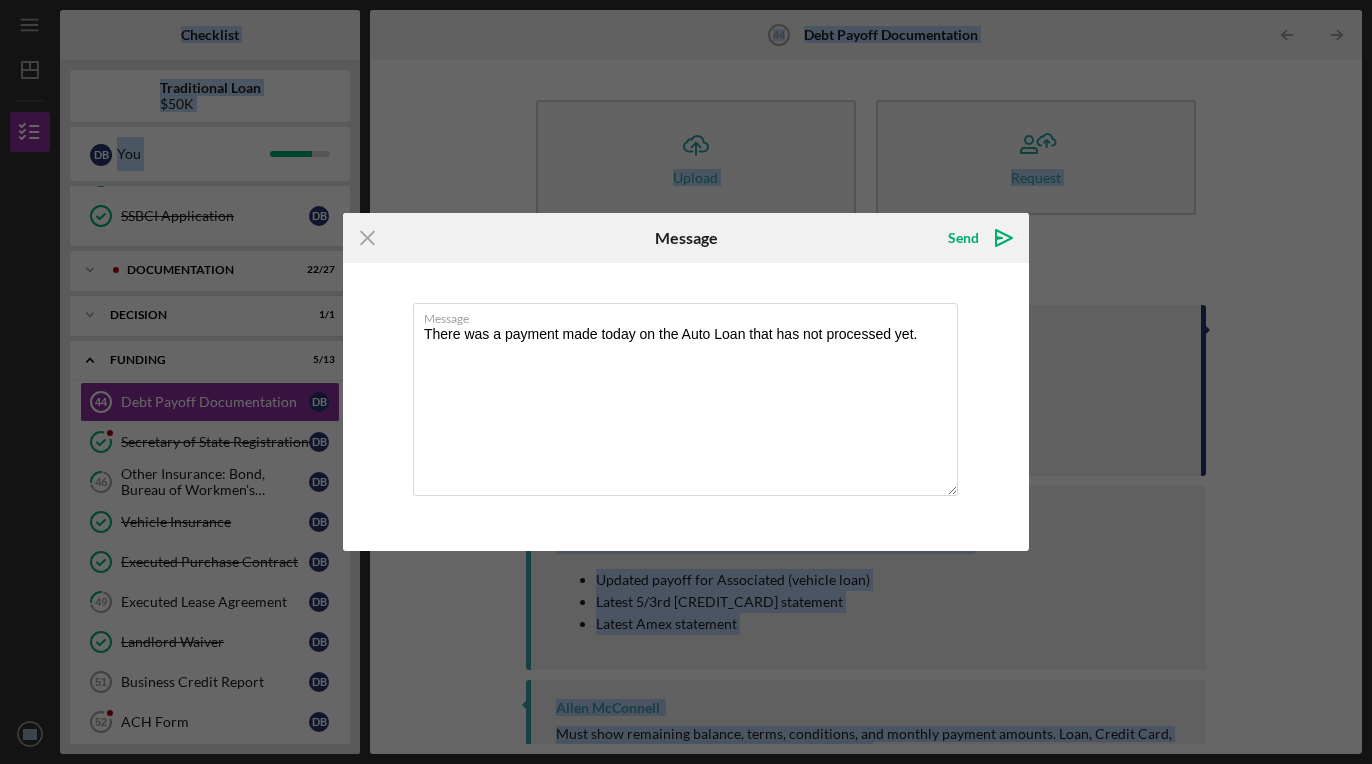 drag, startPoint x: 332, startPoint y: 14, endPoint x: 161, endPoint y: -76, distance: 193.23819 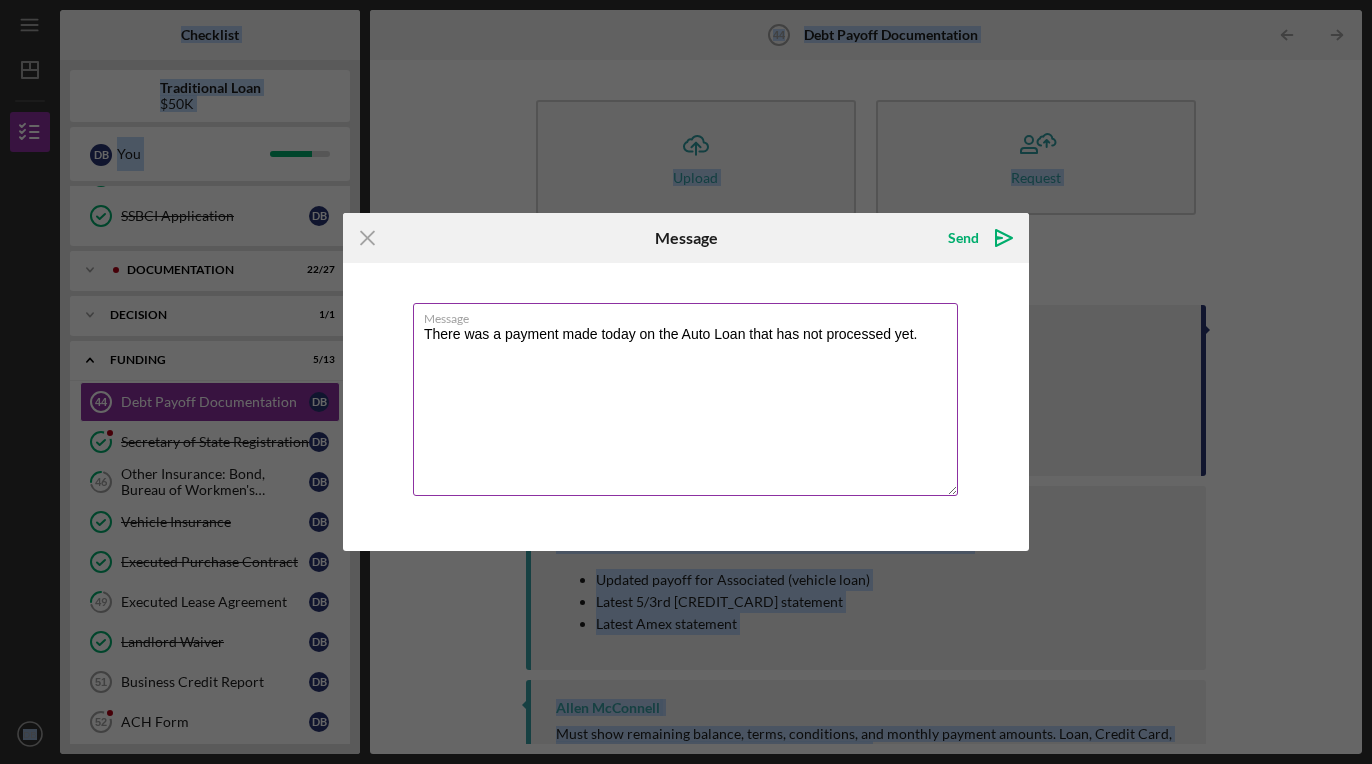 click on "There was a payment made today on the Auto Loan that has not processed yet." at bounding box center [685, 399] 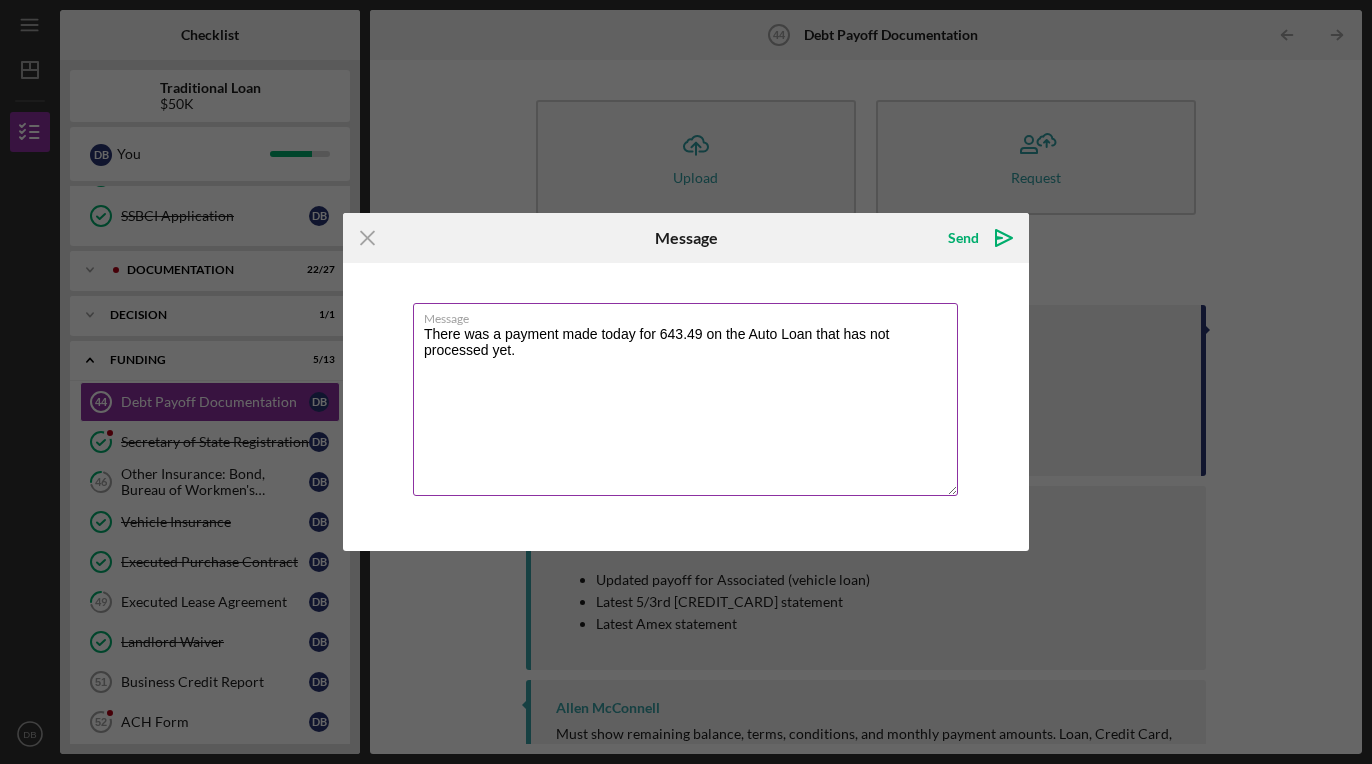 click on "There was a payment made today for 643.49 on the Auto Loan that has not processed yet." at bounding box center [685, 399] 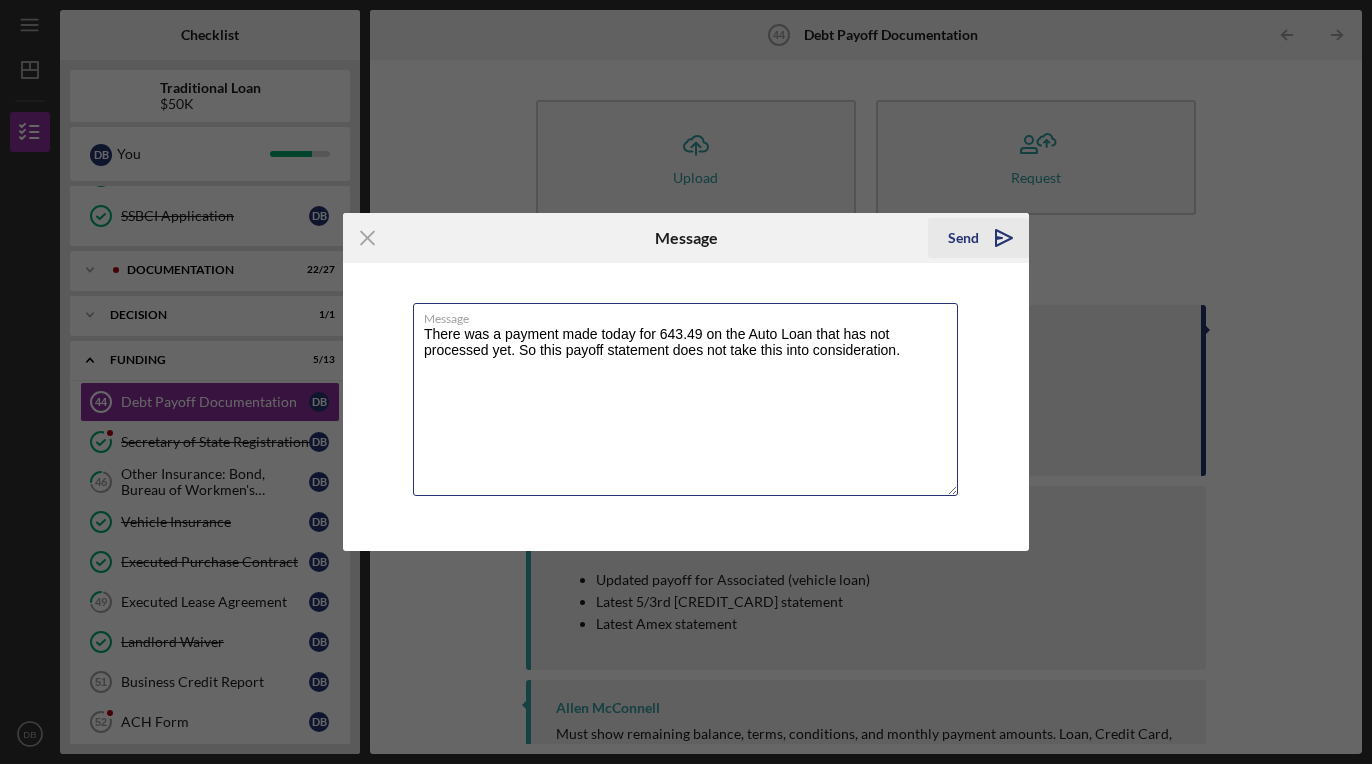 type on "There was a payment made today for 643.49 on the Auto Loan that has not processed yet. So this payoff statement does not take this into consideration." 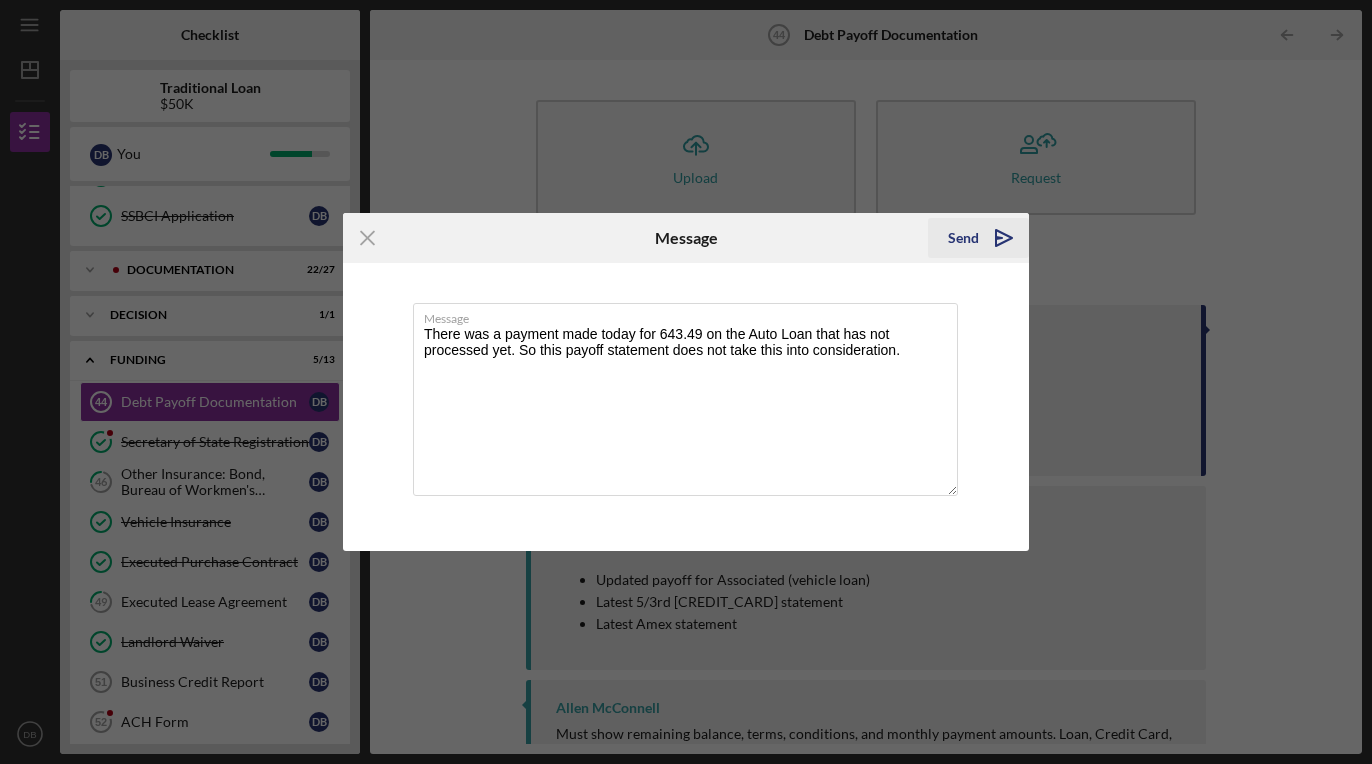 click on "Send" at bounding box center [963, 238] 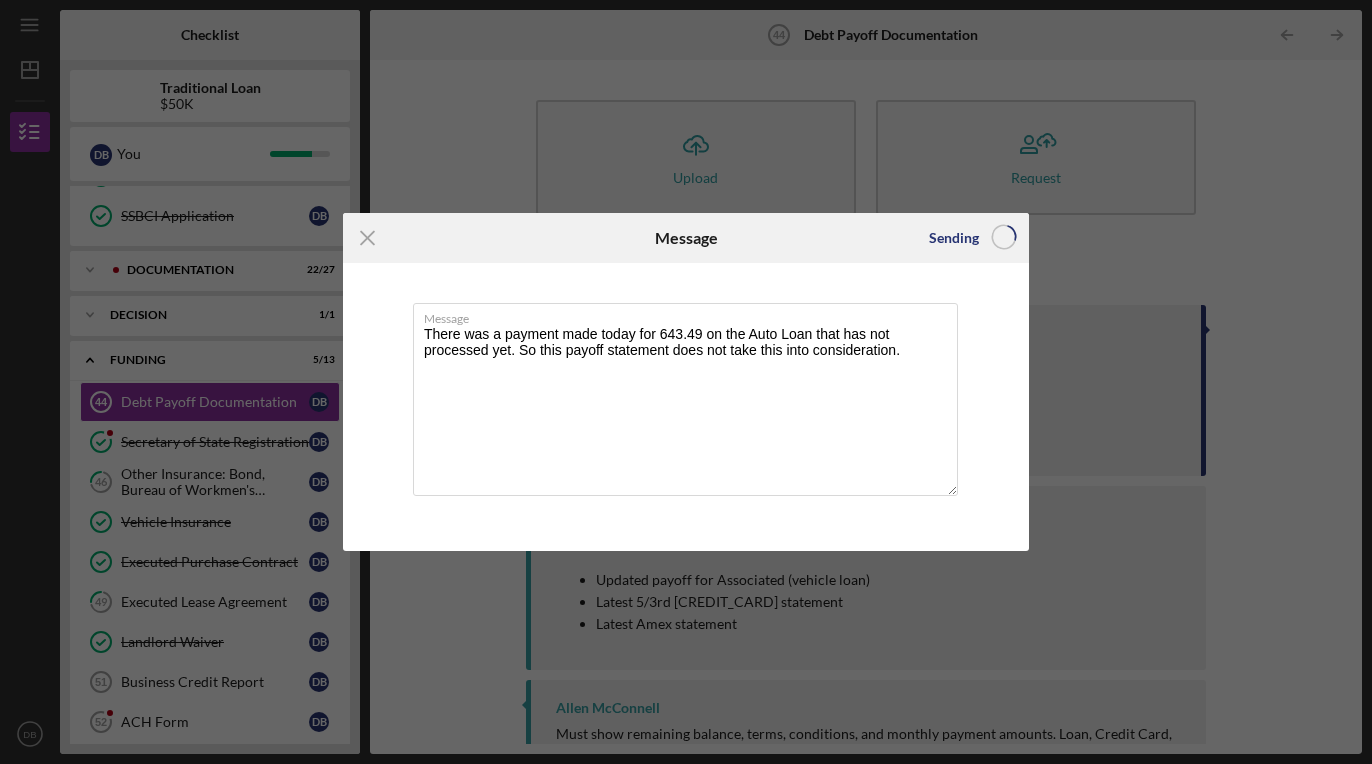 type 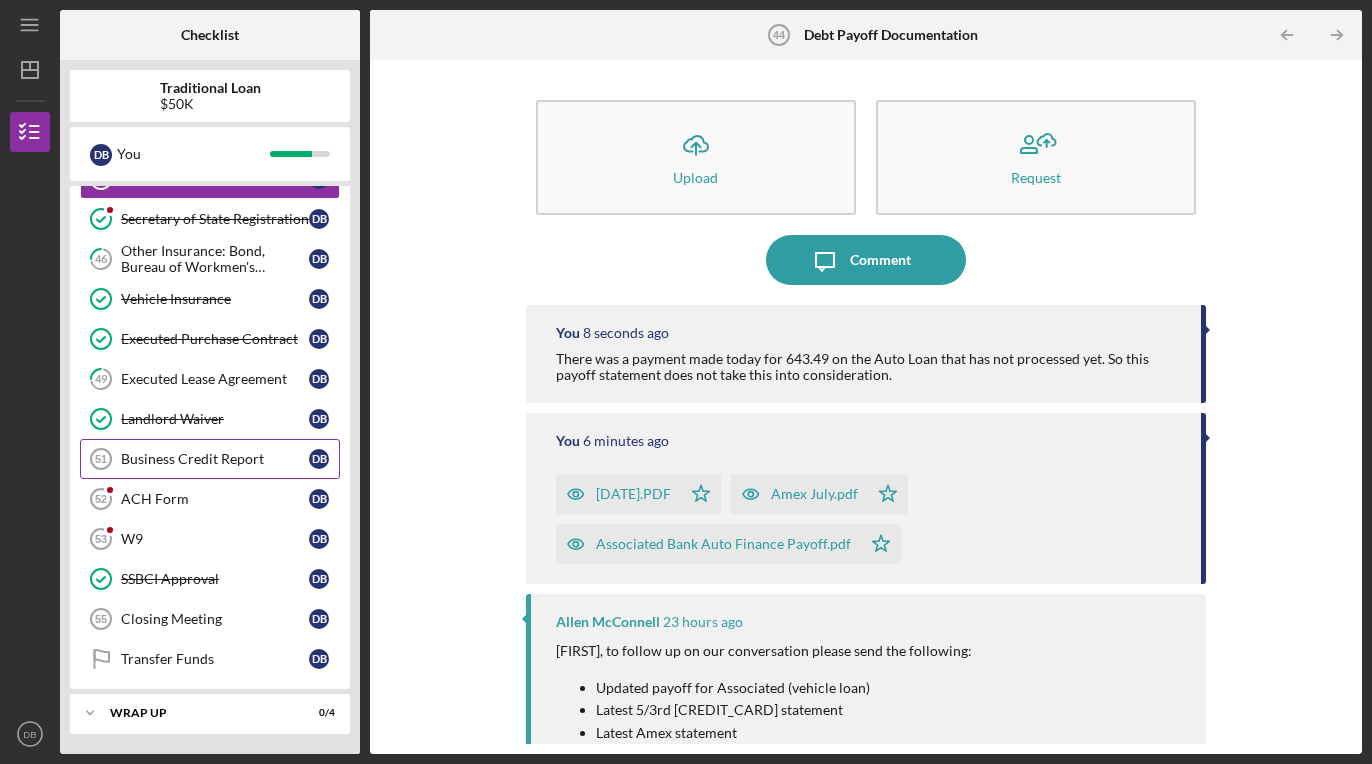 scroll, scrollTop: 659, scrollLeft: 0, axis: vertical 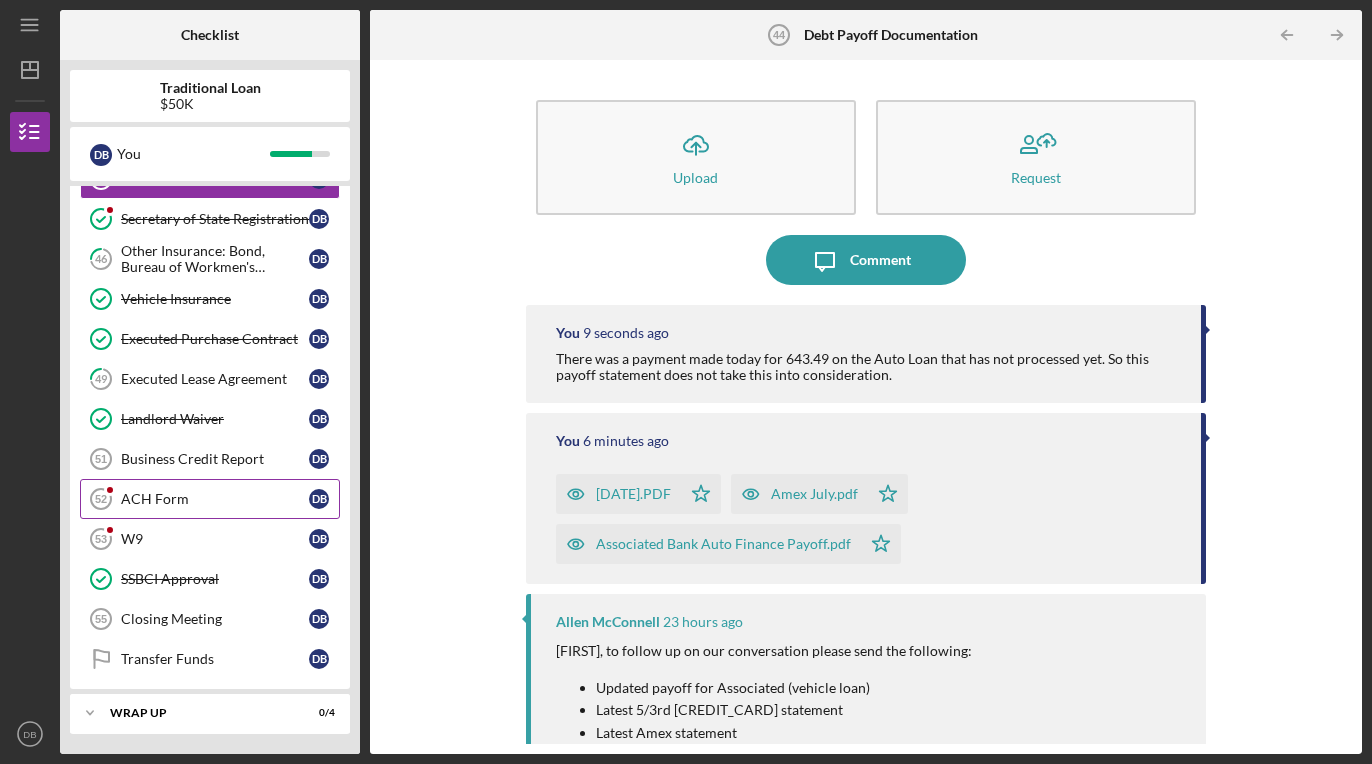 click on "ACH Form" at bounding box center [215, 499] 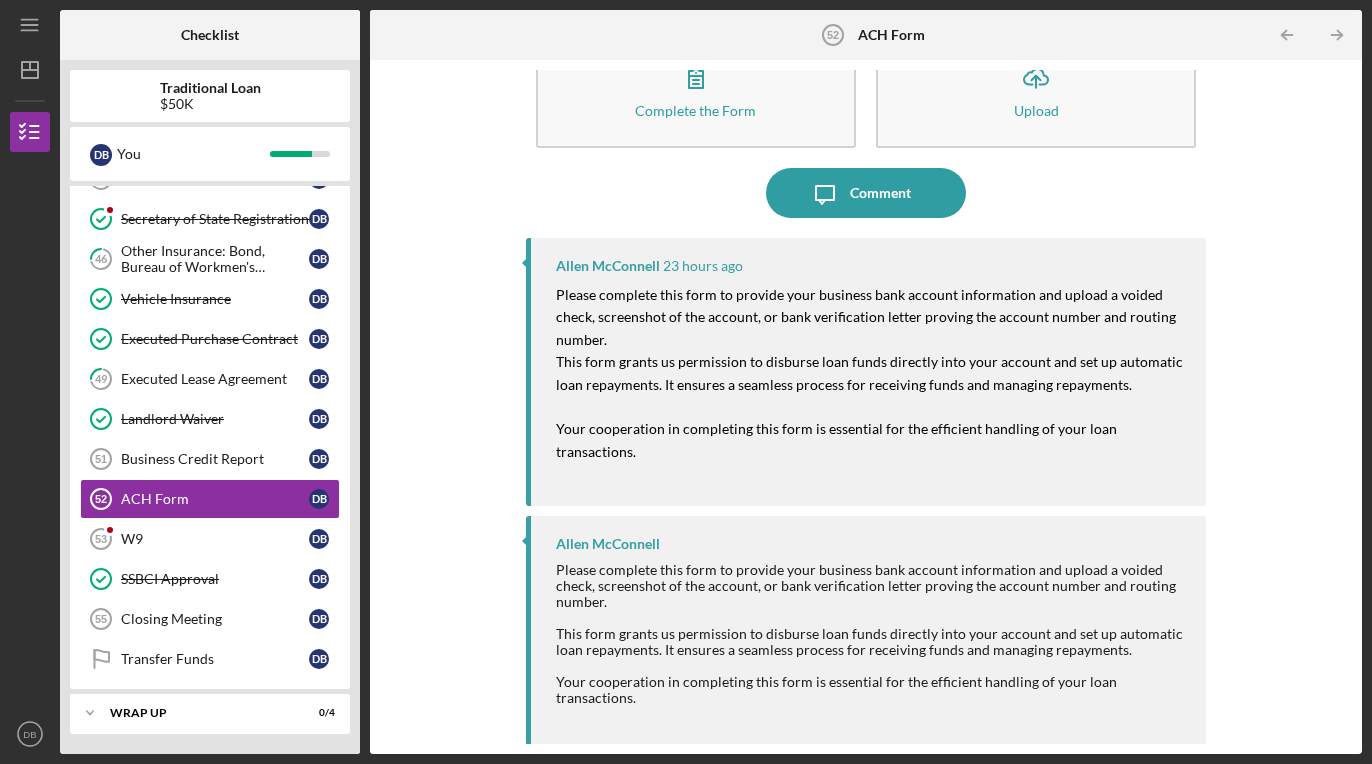 scroll, scrollTop: 66, scrollLeft: 0, axis: vertical 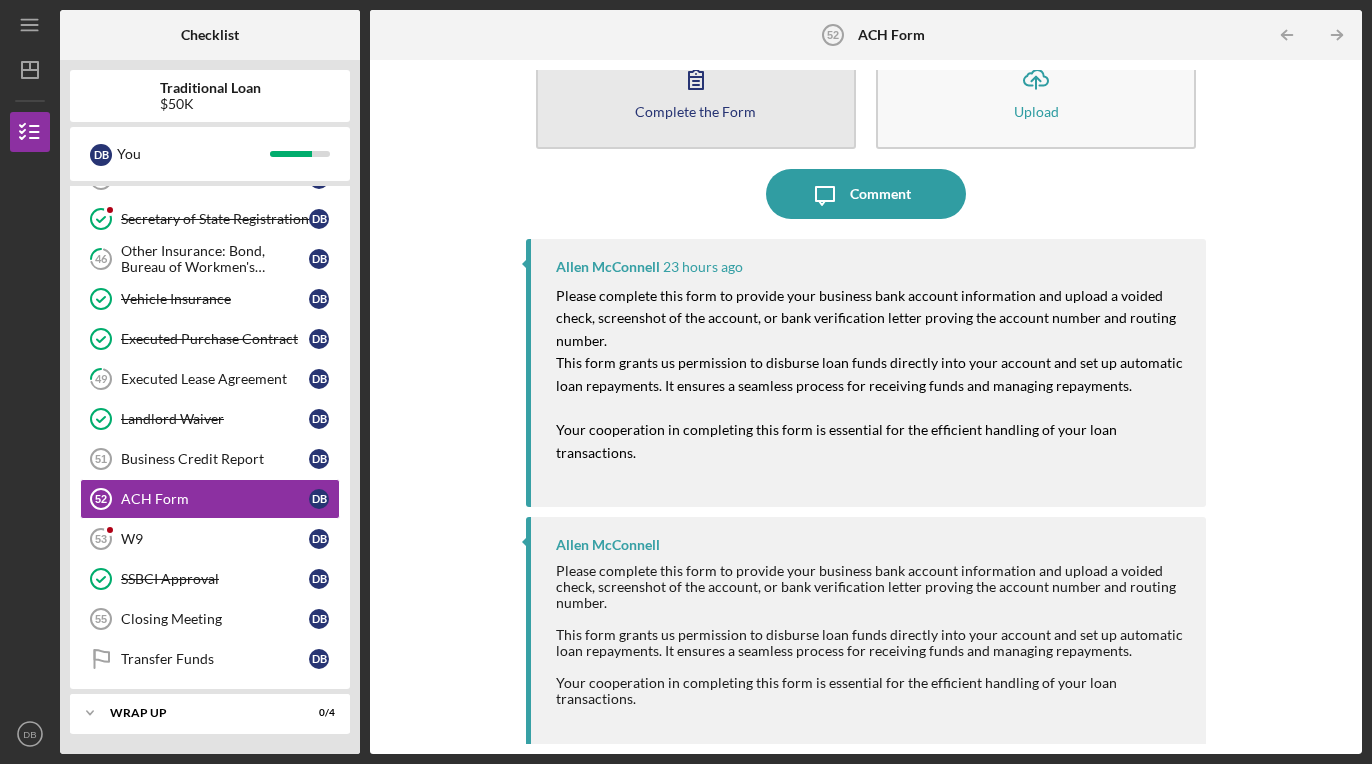 click 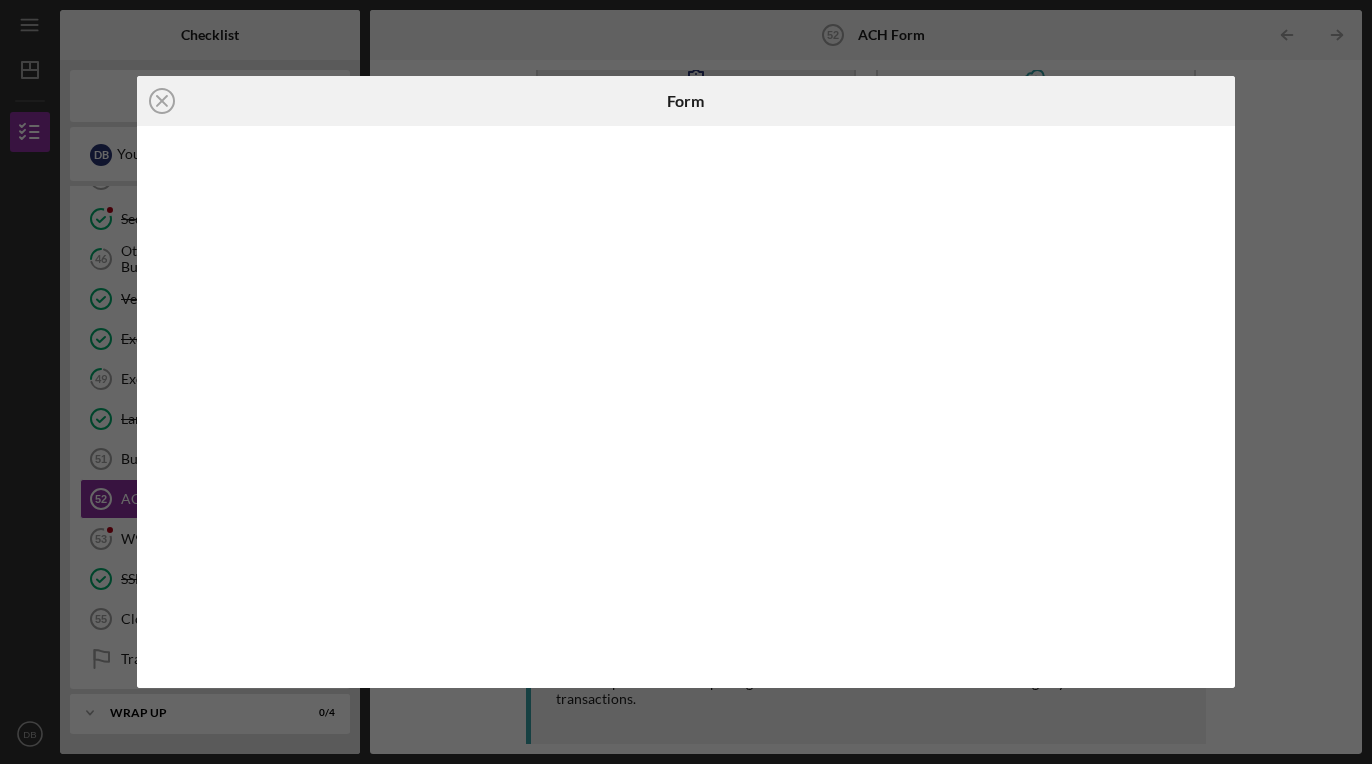 scroll, scrollTop: 0, scrollLeft: 0, axis: both 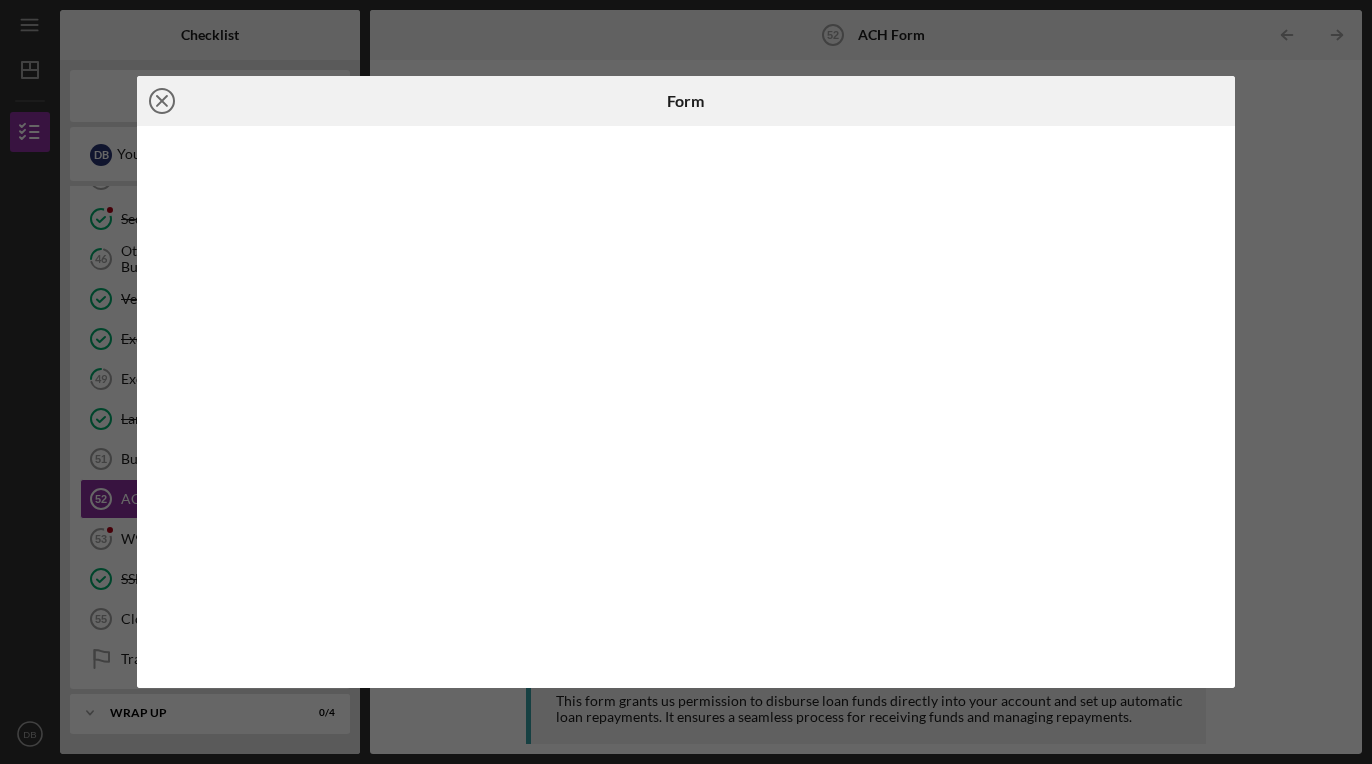click 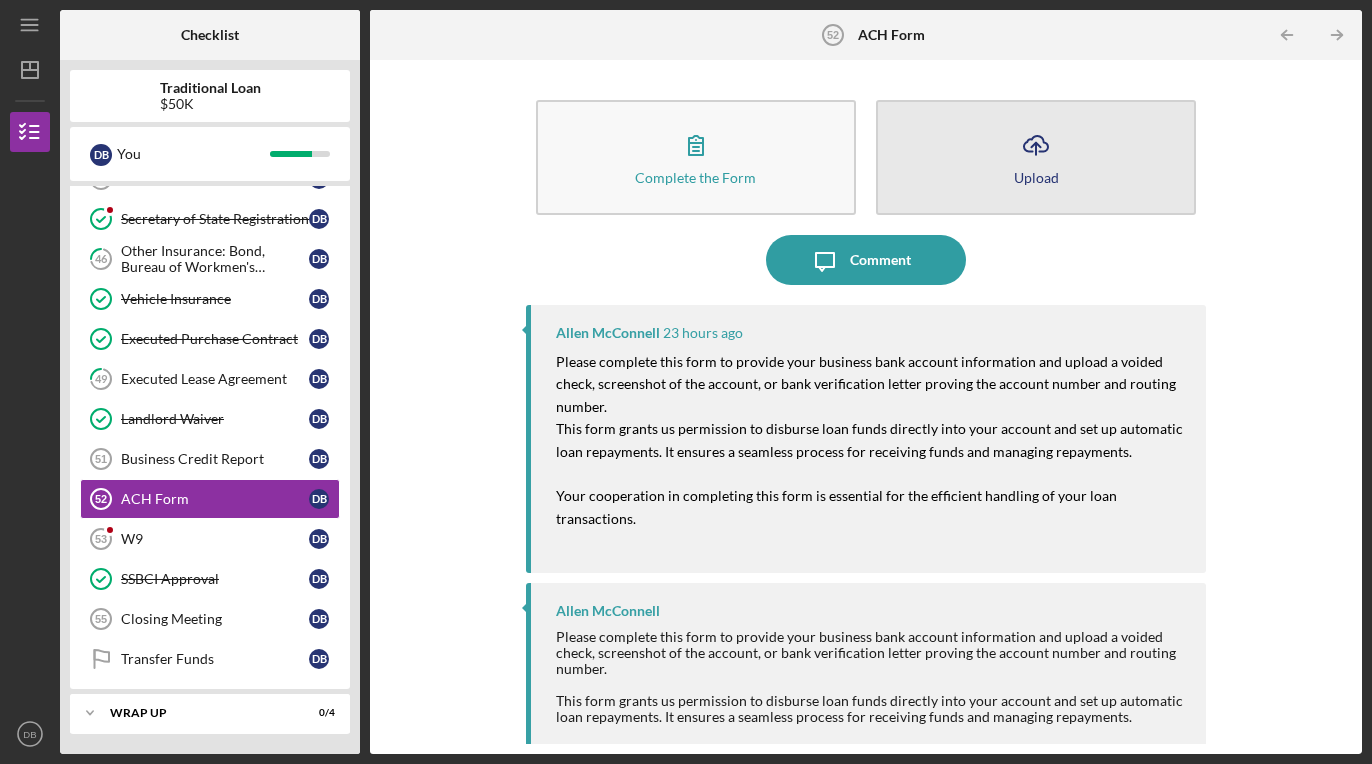 click on "Icon/Upload Upload" at bounding box center [1036, 157] 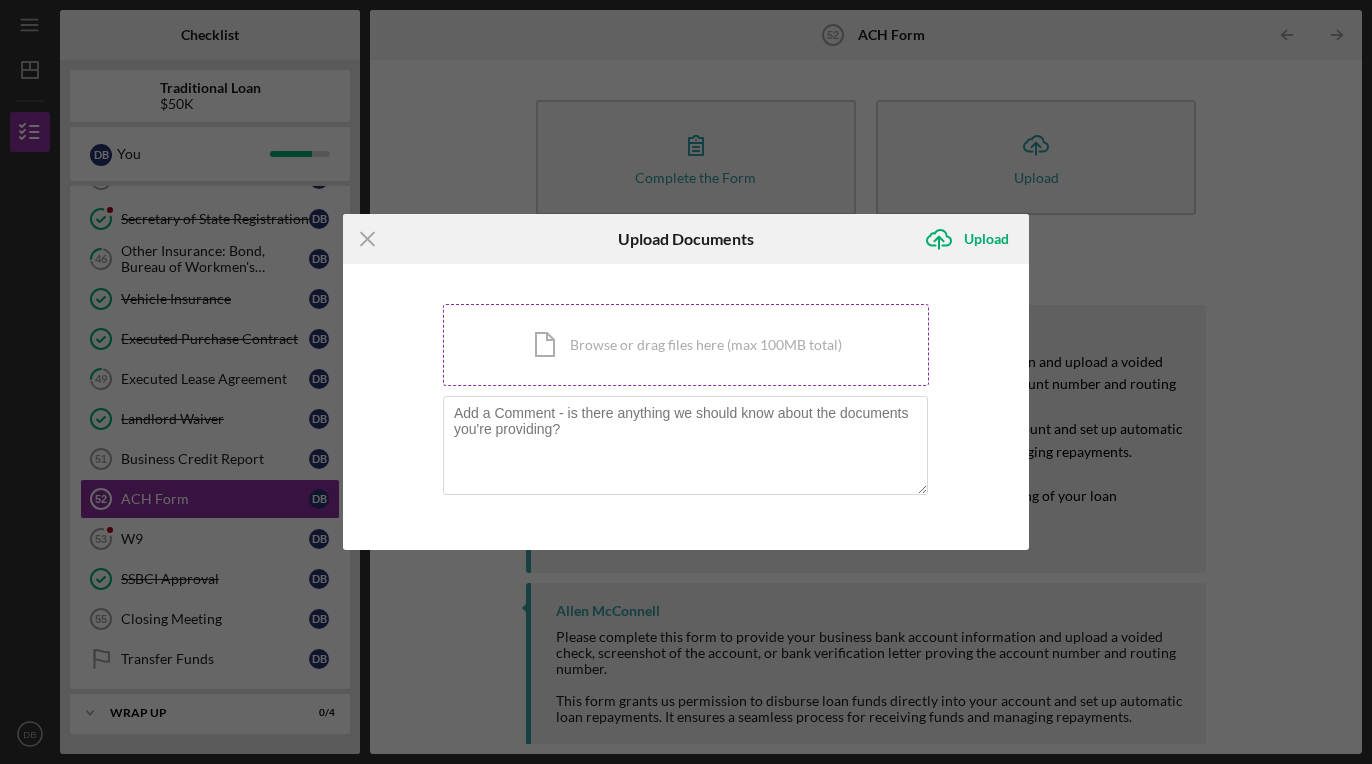 click on "Icon/Document Browse or drag files here (max 100MB total) Tap to choose files or take a photo" at bounding box center (686, 345) 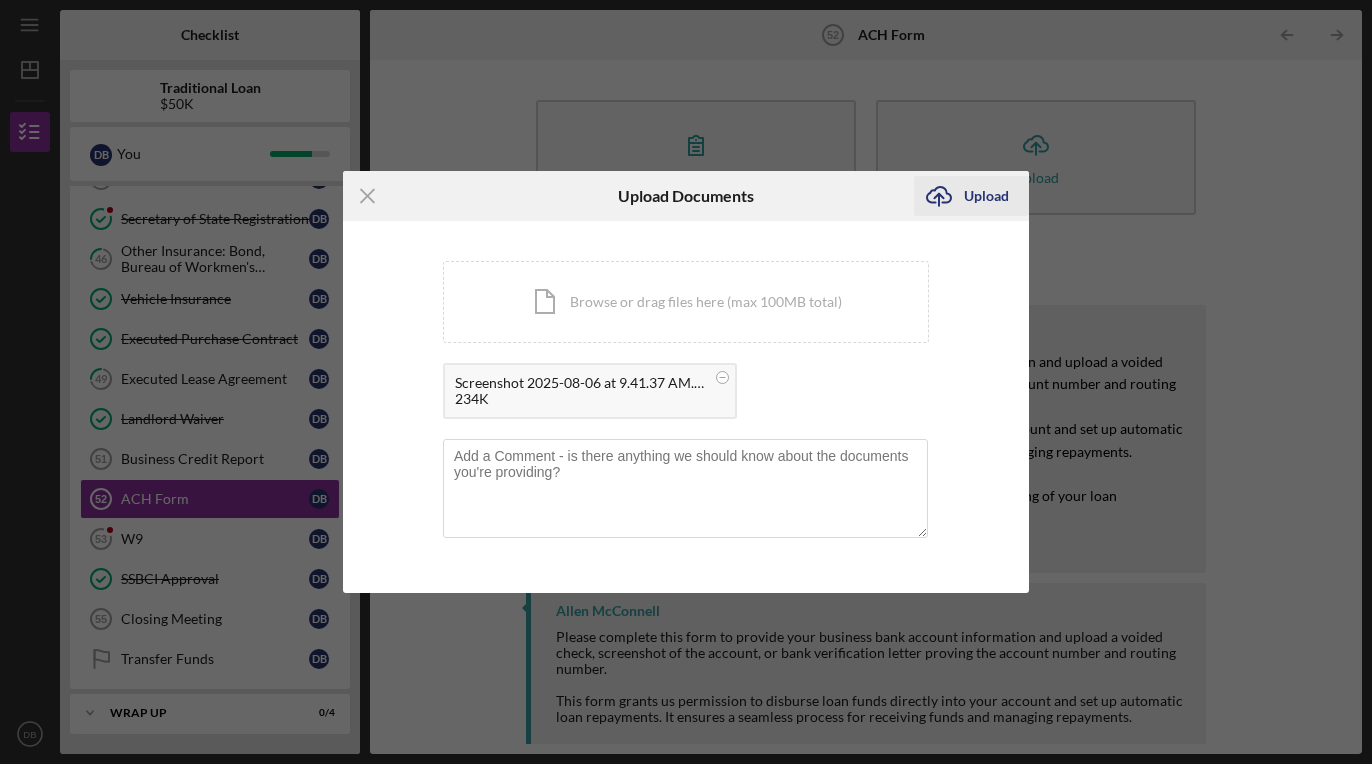 click on "Upload" at bounding box center [986, 196] 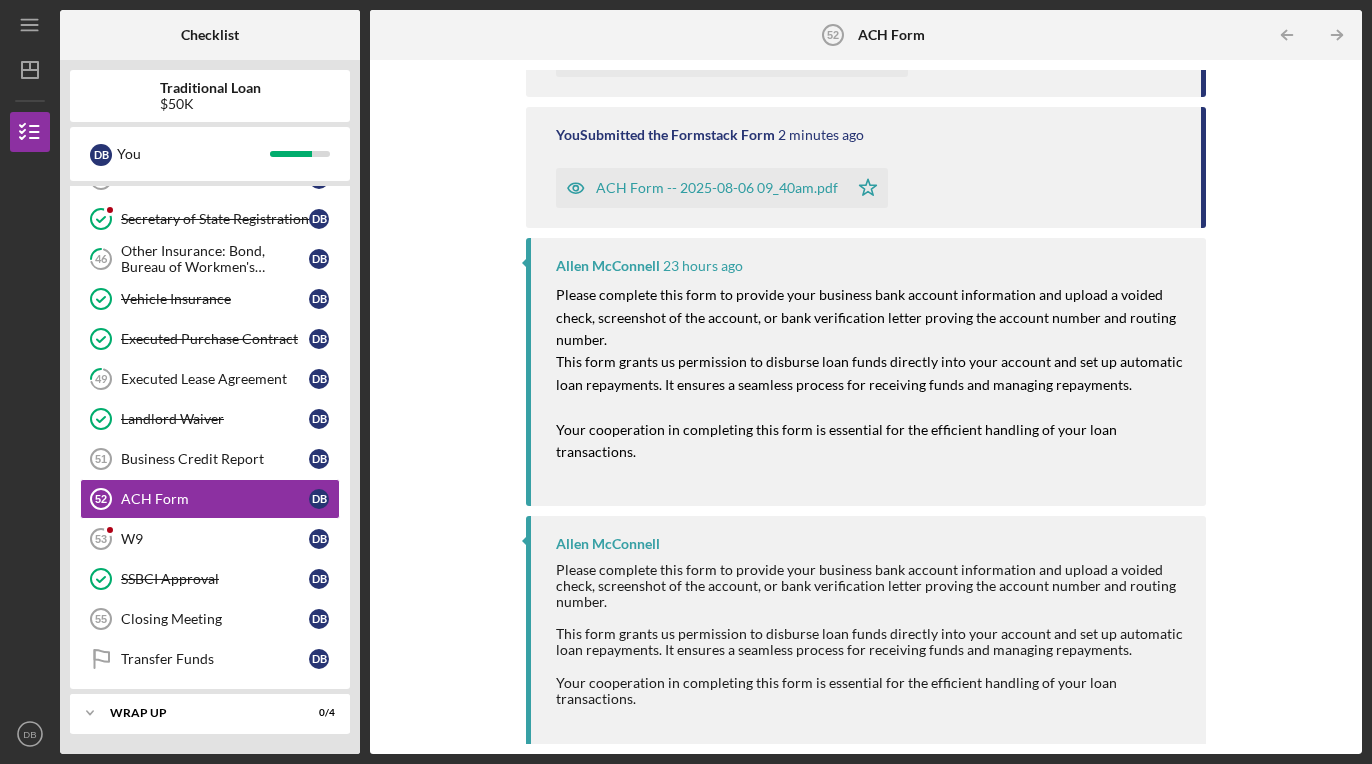 scroll, scrollTop: 328, scrollLeft: 0, axis: vertical 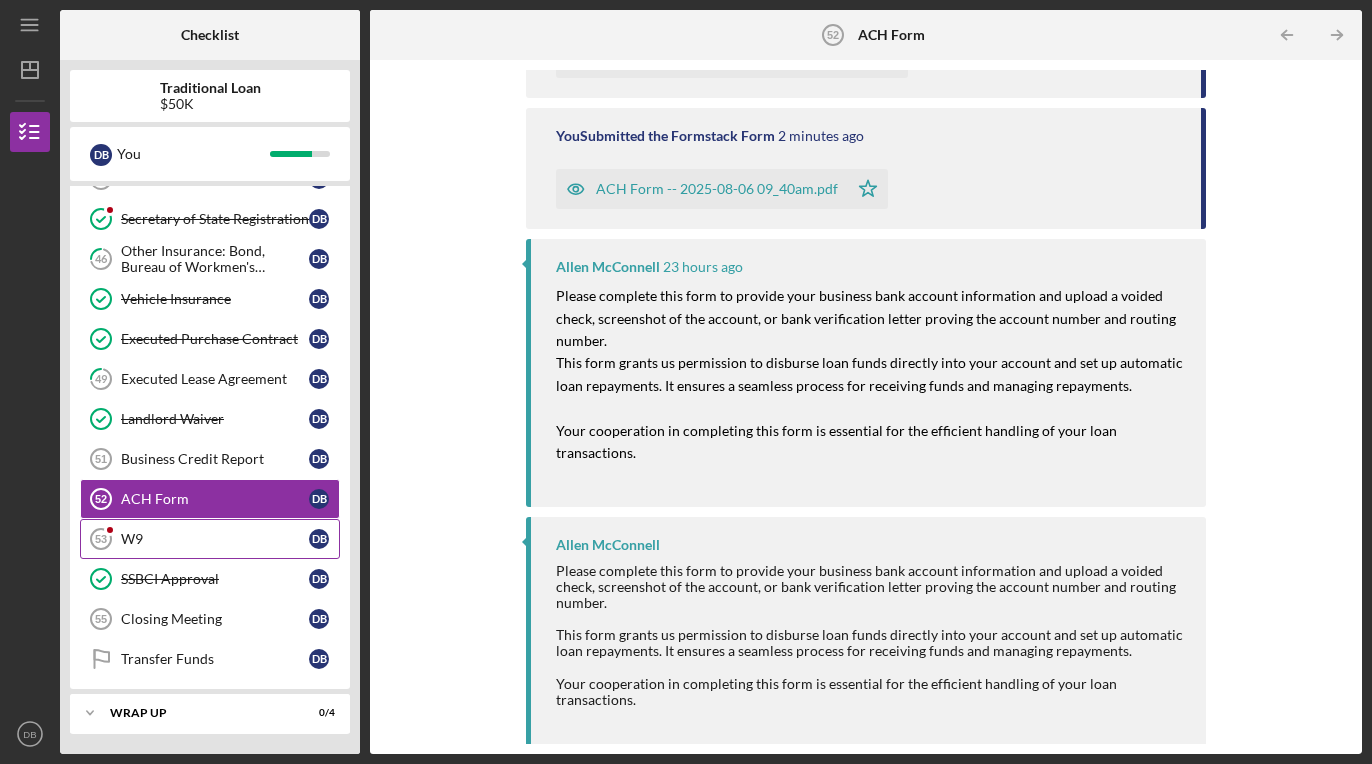 click on "W9" at bounding box center (215, 539) 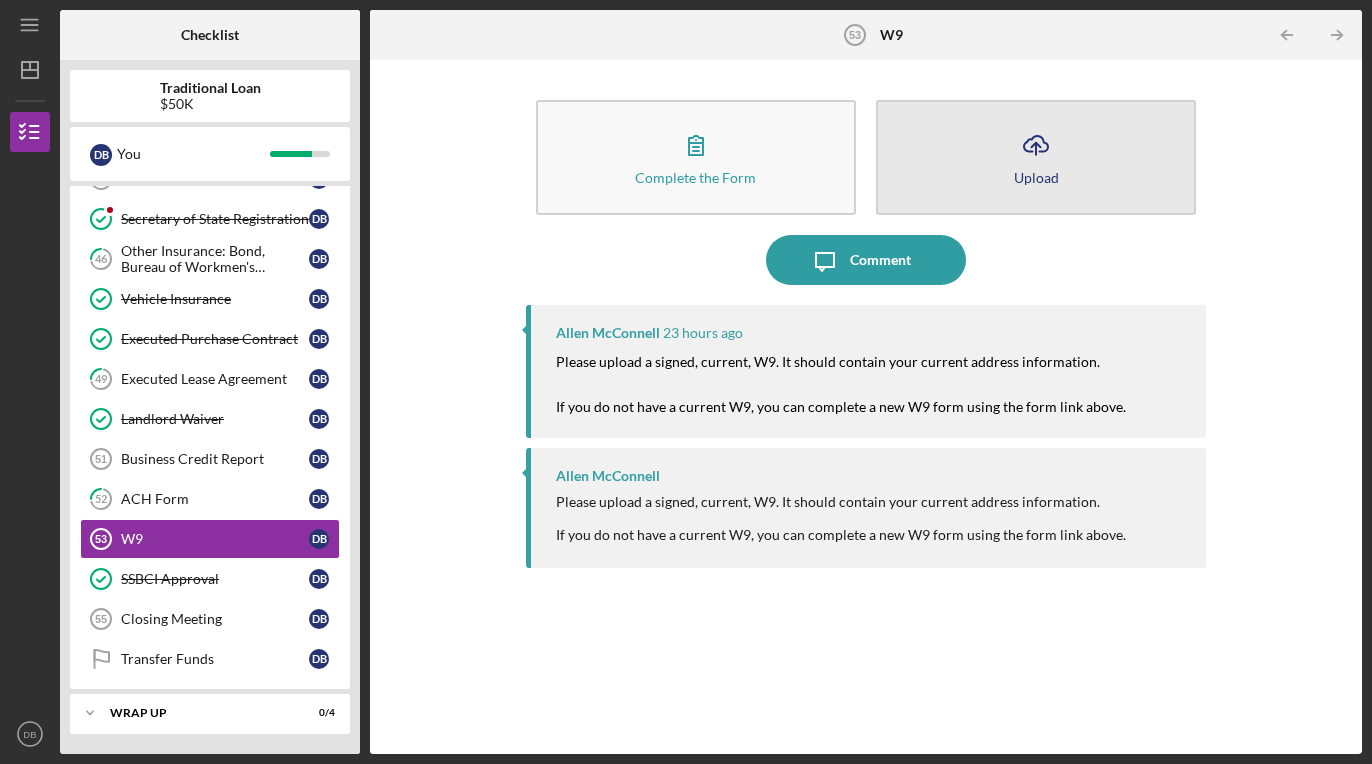 click on "Icon/Upload Upload" at bounding box center (1036, 157) 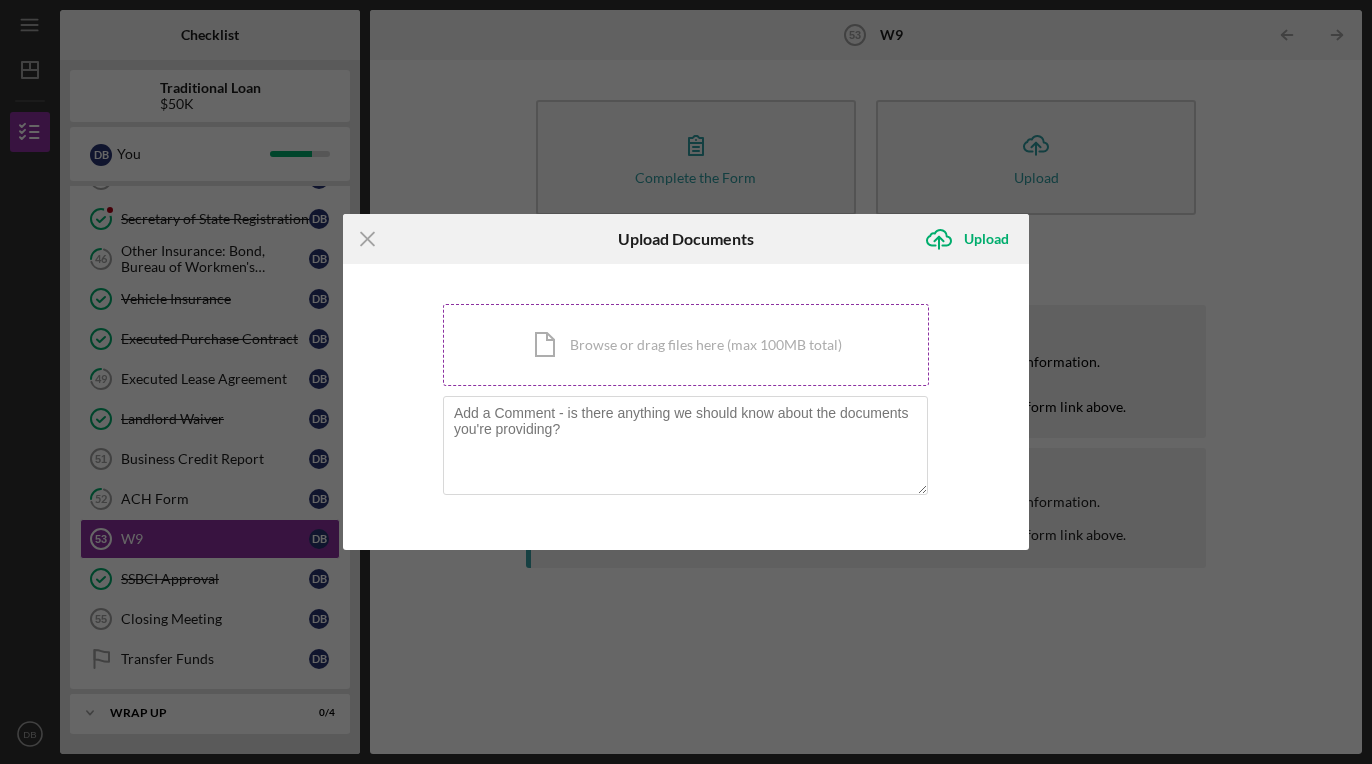 click on "Icon/Document Browse or drag files here (max 100MB total) Tap to choose files or take a photo" at bounding box center [686, 345] 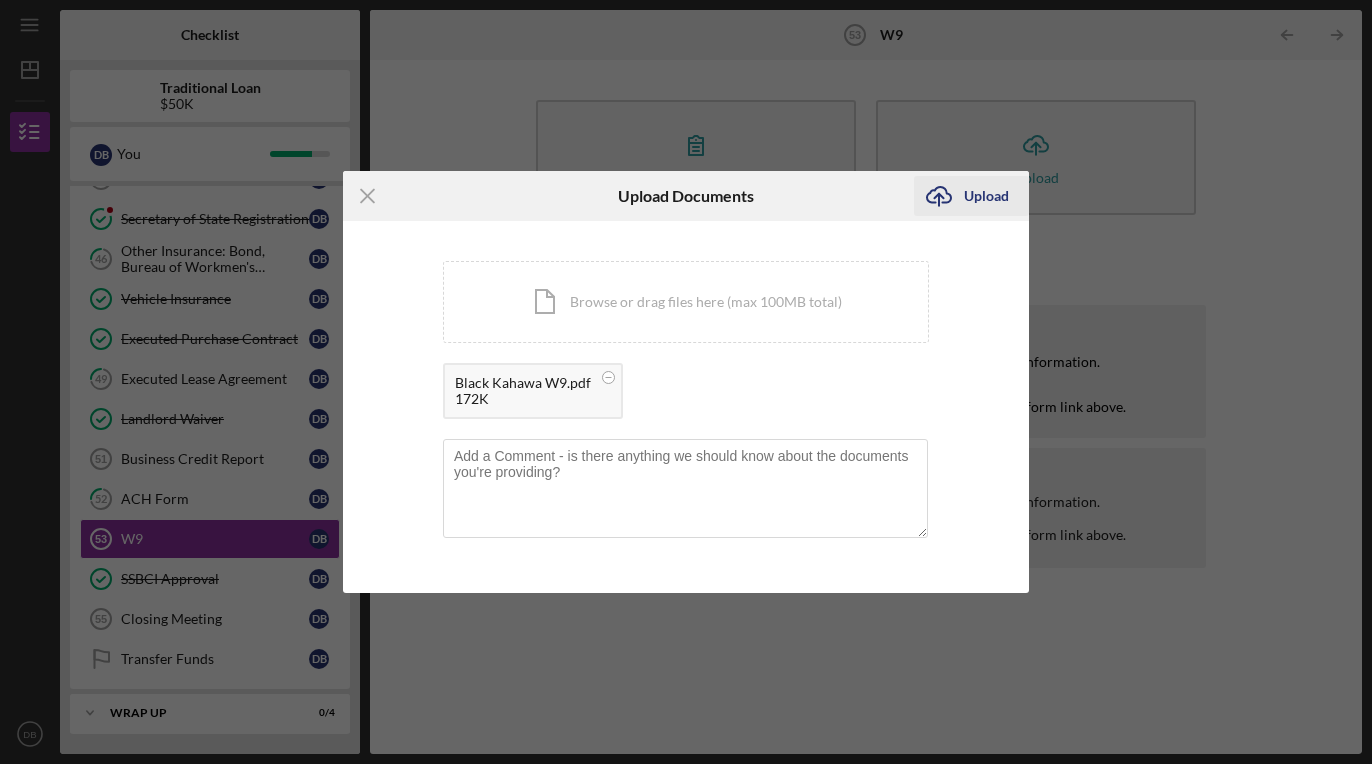 click on "Upload" at bounding box center (986, 196) 